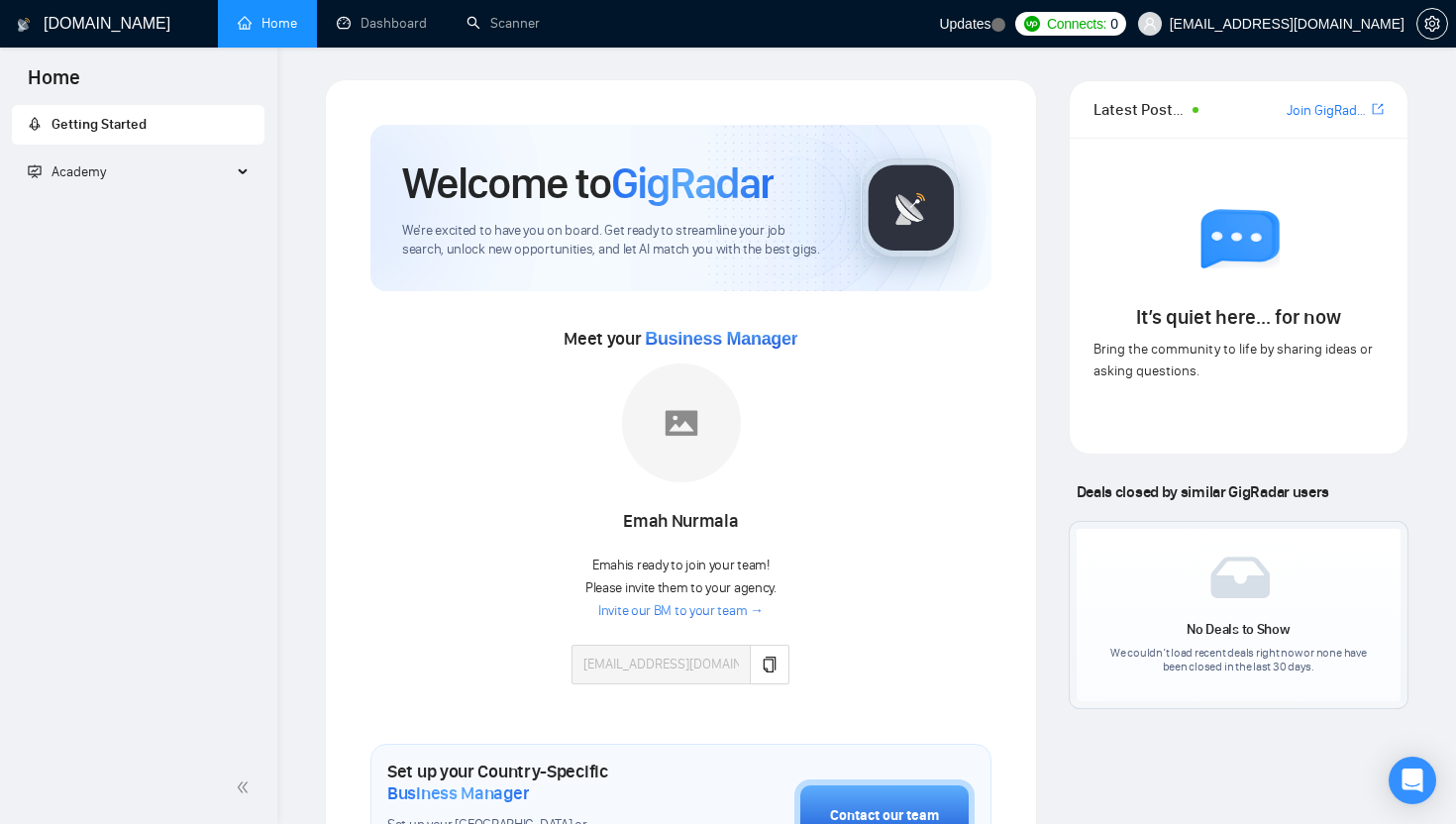 scroll, scrollTop: 0, scrollLeft: 0, axis: both 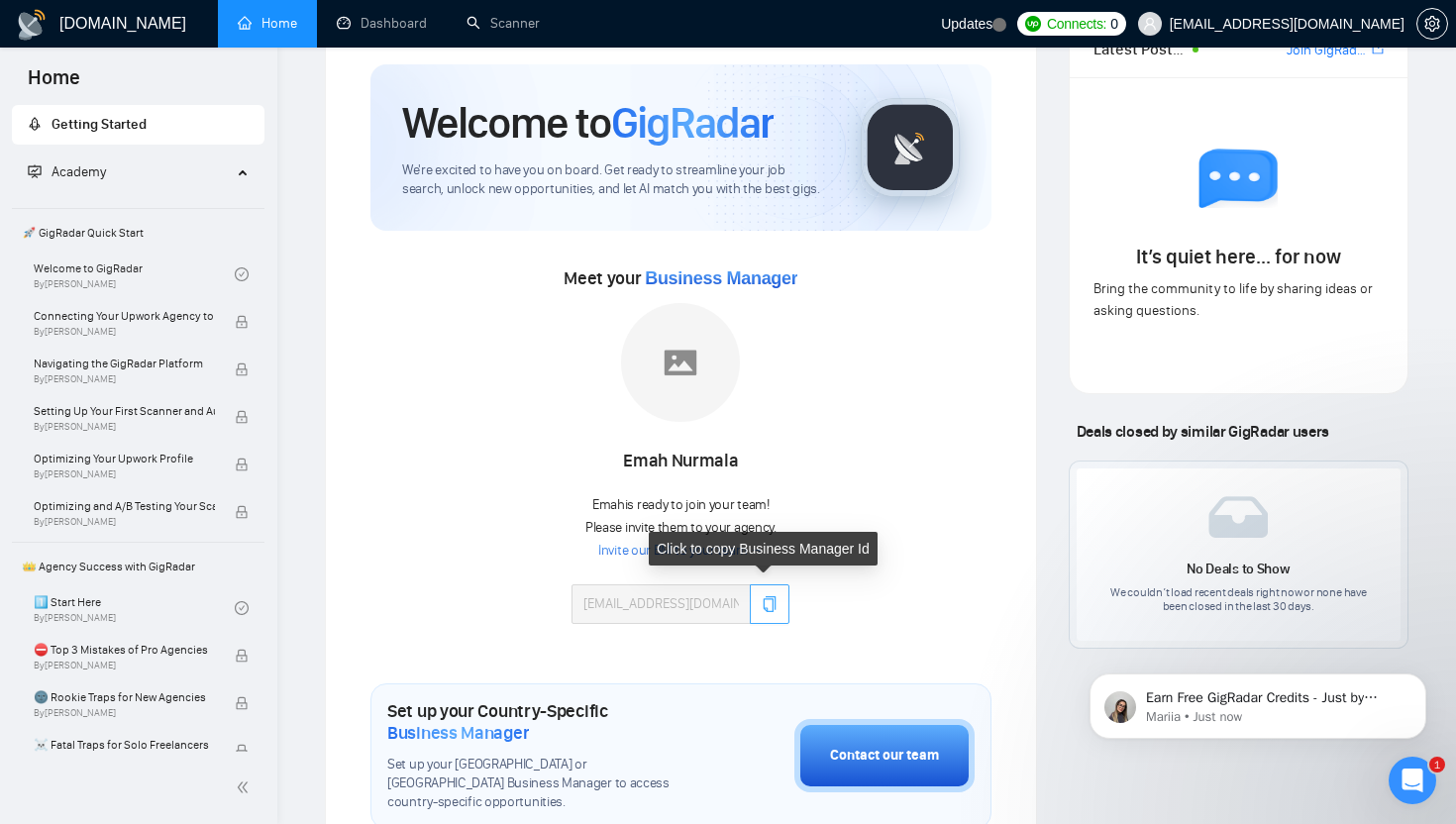click at bounding box center [770, 604] 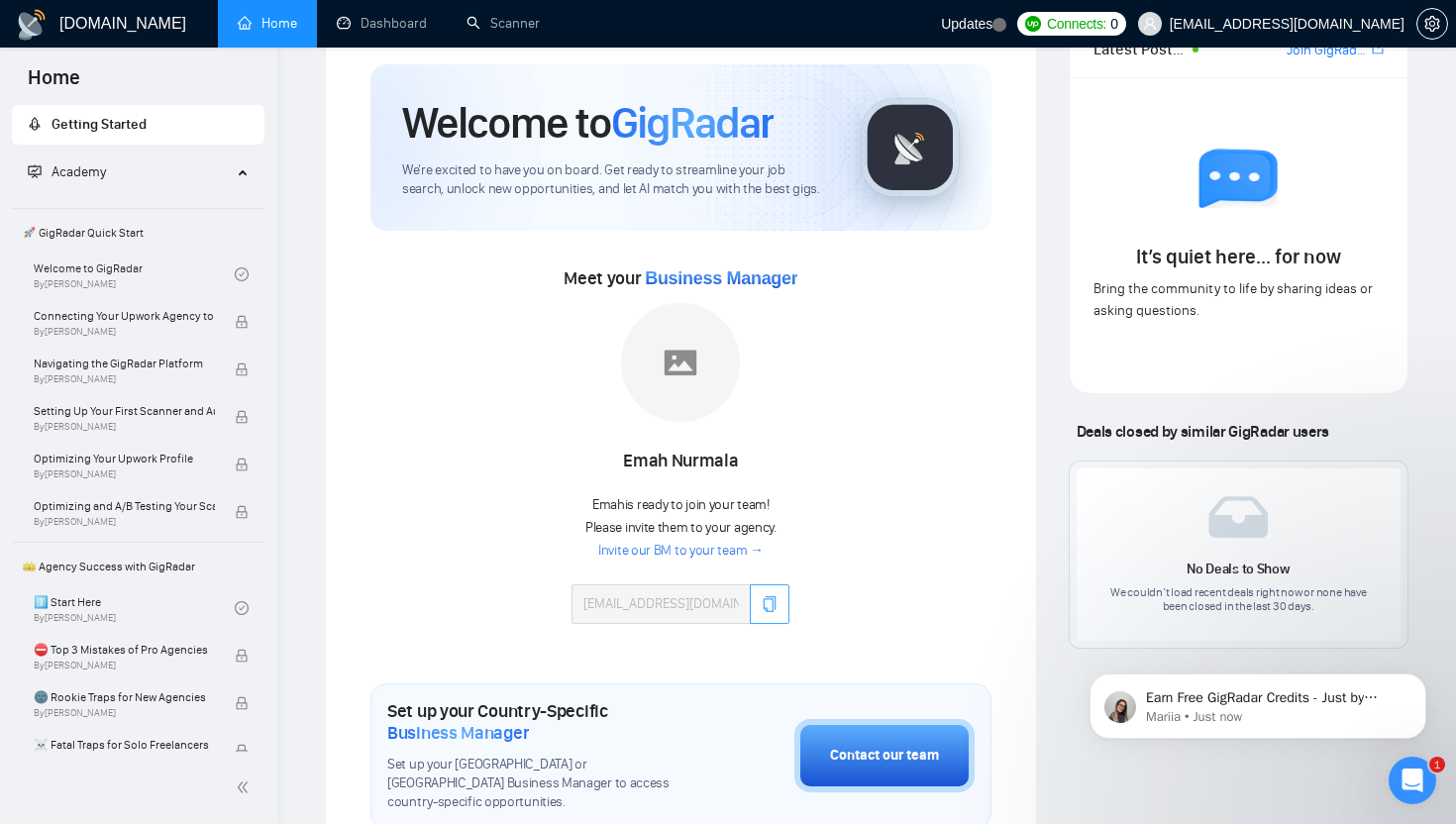 type 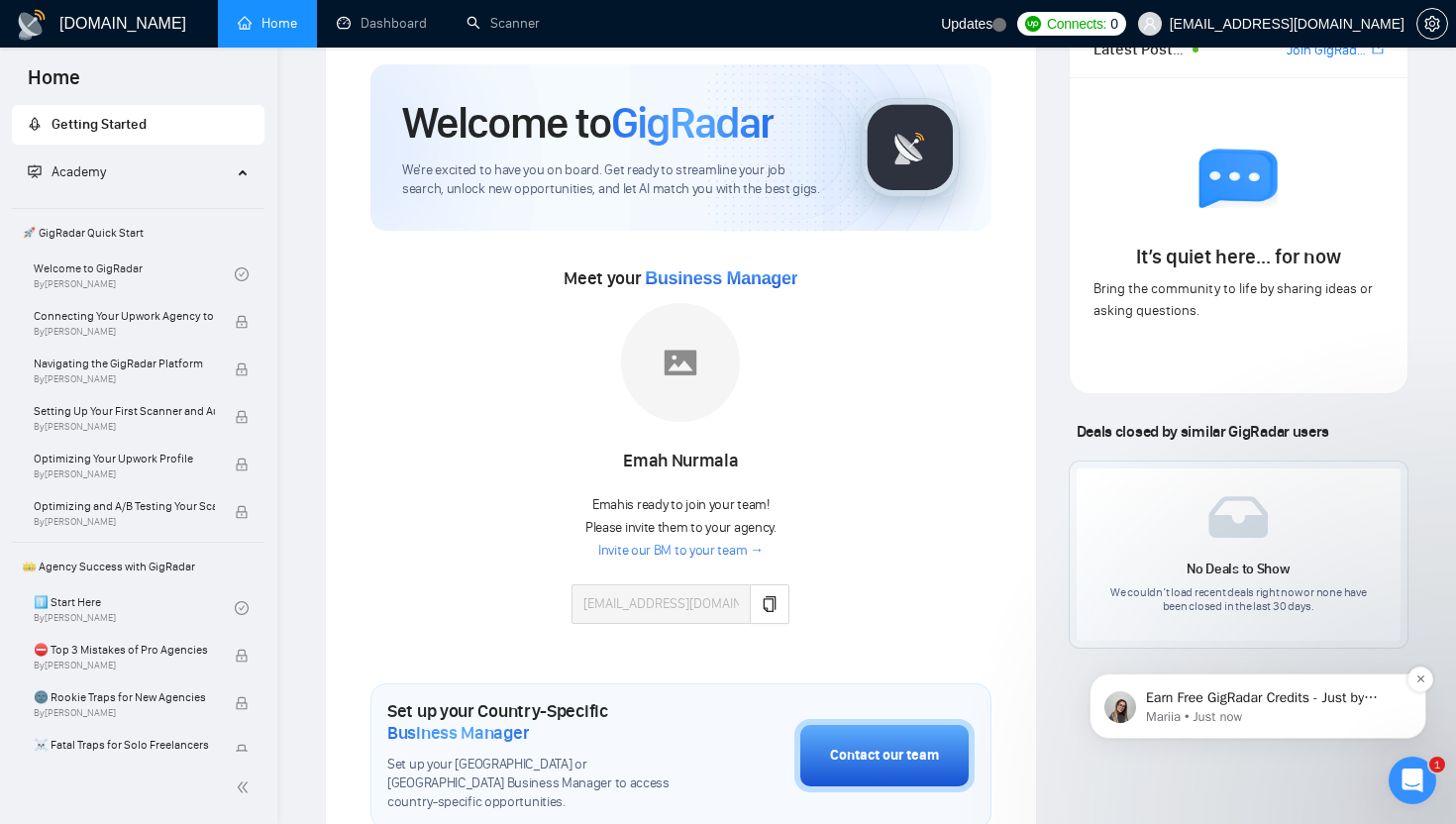 click on "Mariia • Just now" at bounding box center (1274, 717) 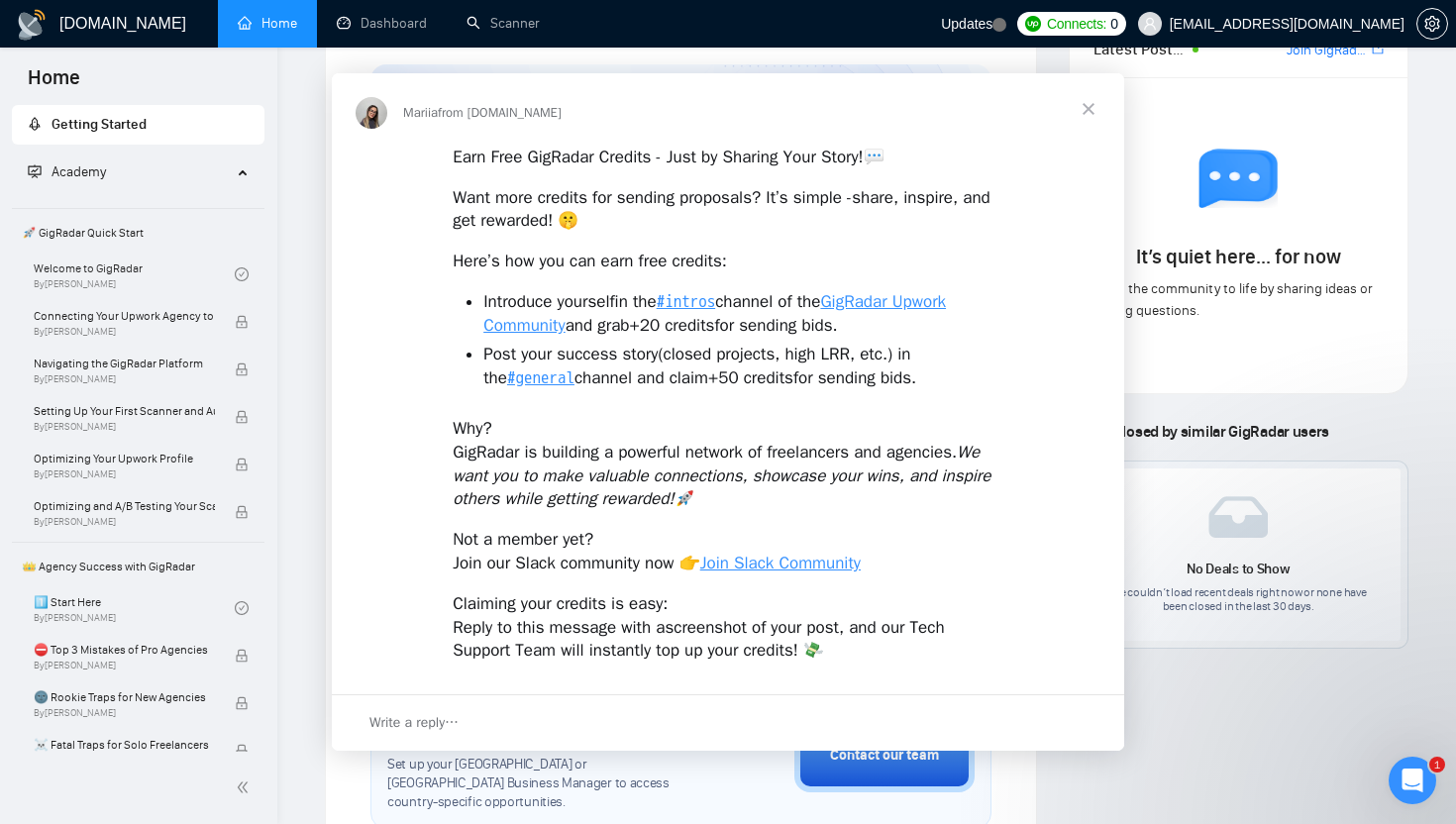 scroll, scrollTop: 0, scrollLeft: 0, axis: both 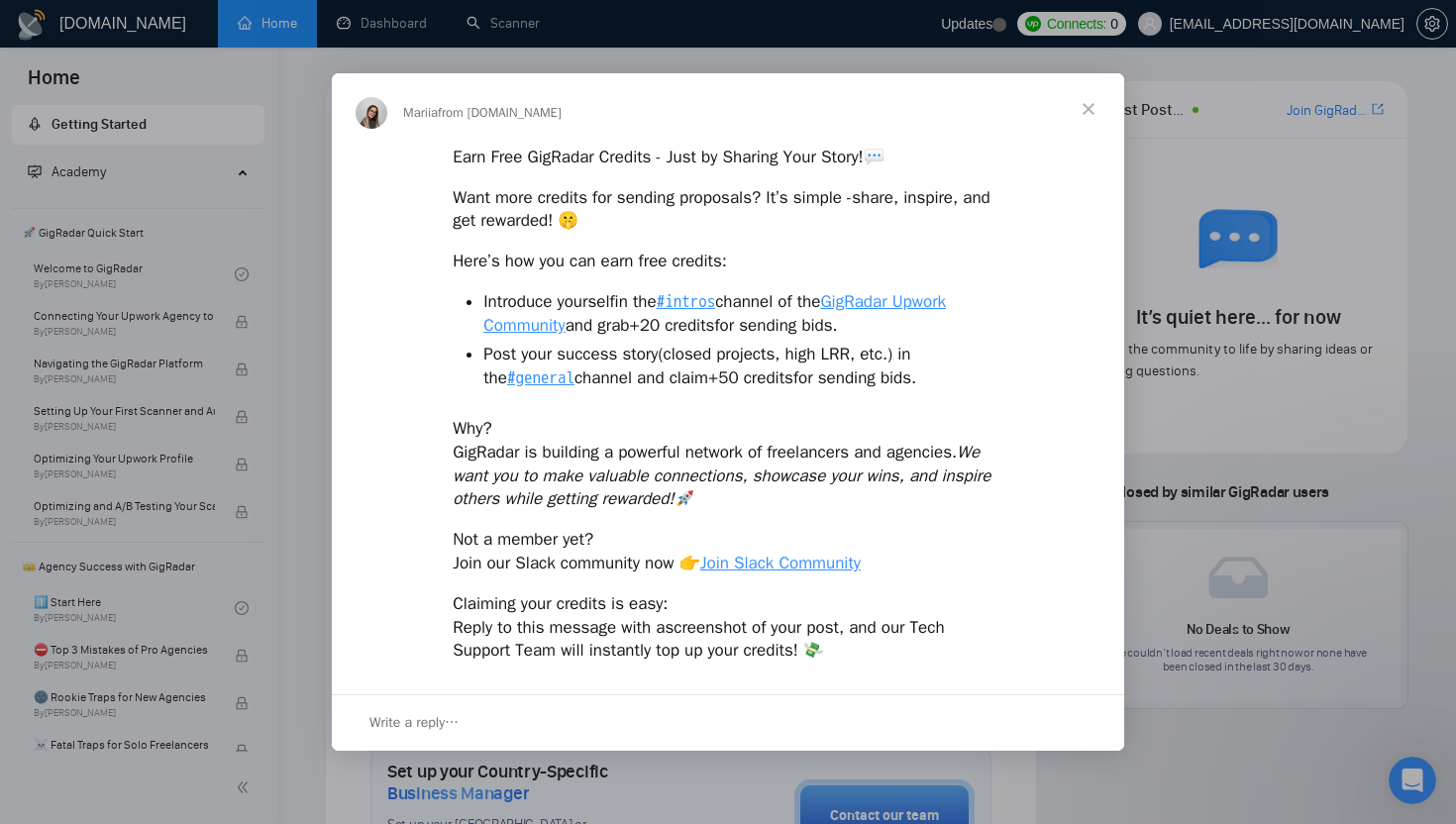 click at bounding box center (1089, 109) 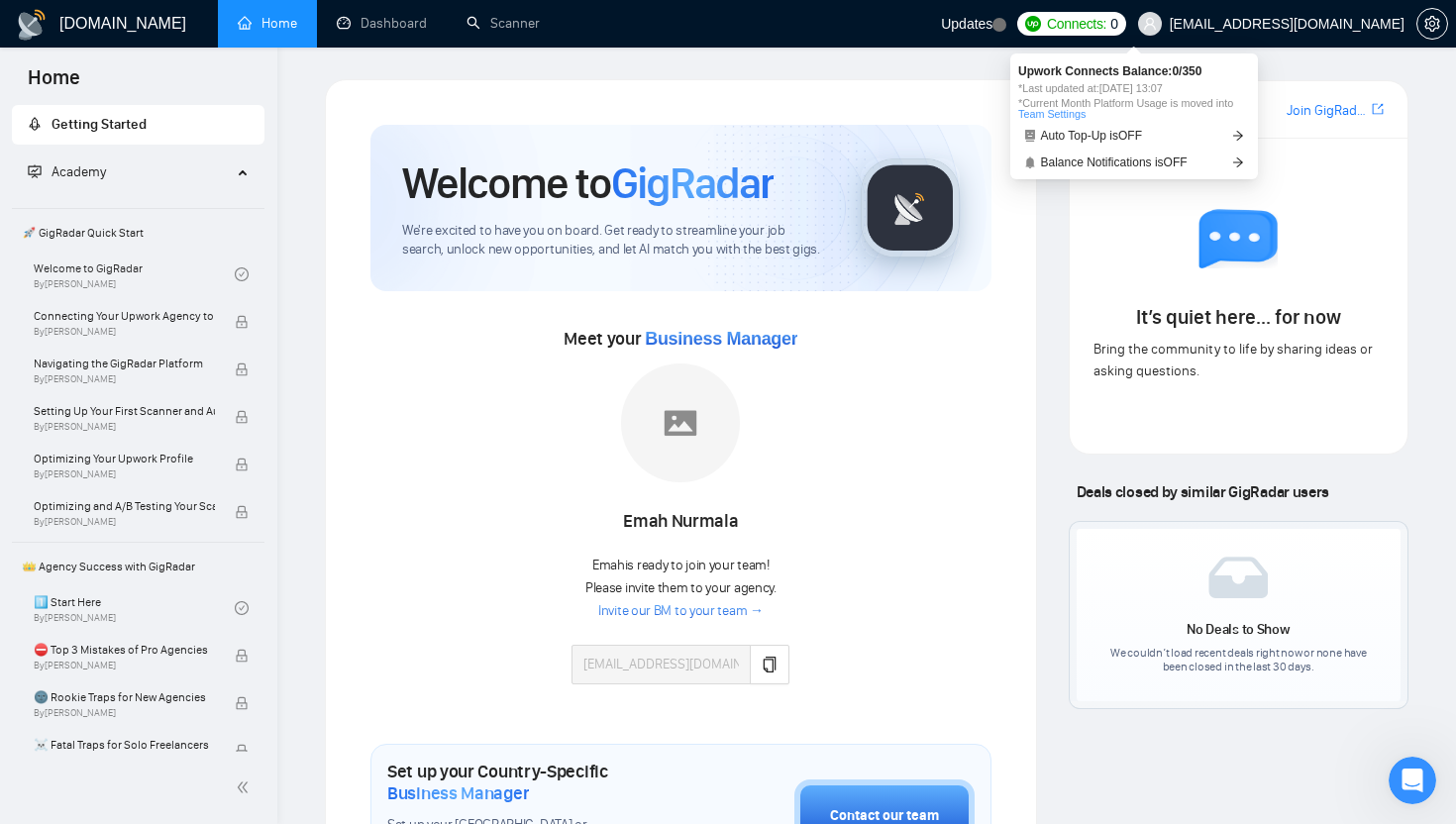 click on "Connects:" at bounding box center [1077, 24] 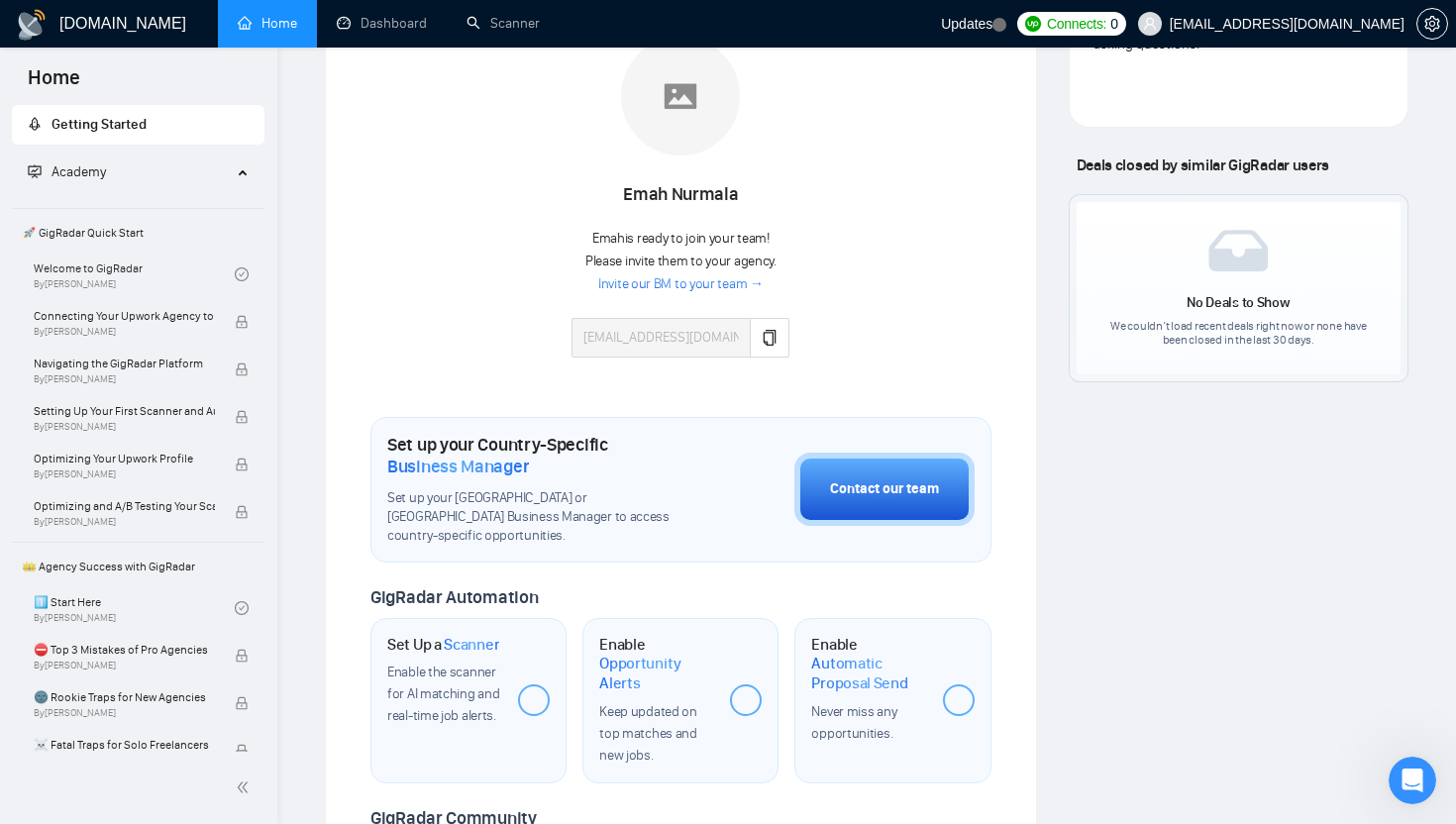 scroll, scrollTop: 328, scrollLeft: 0, axis: vertical 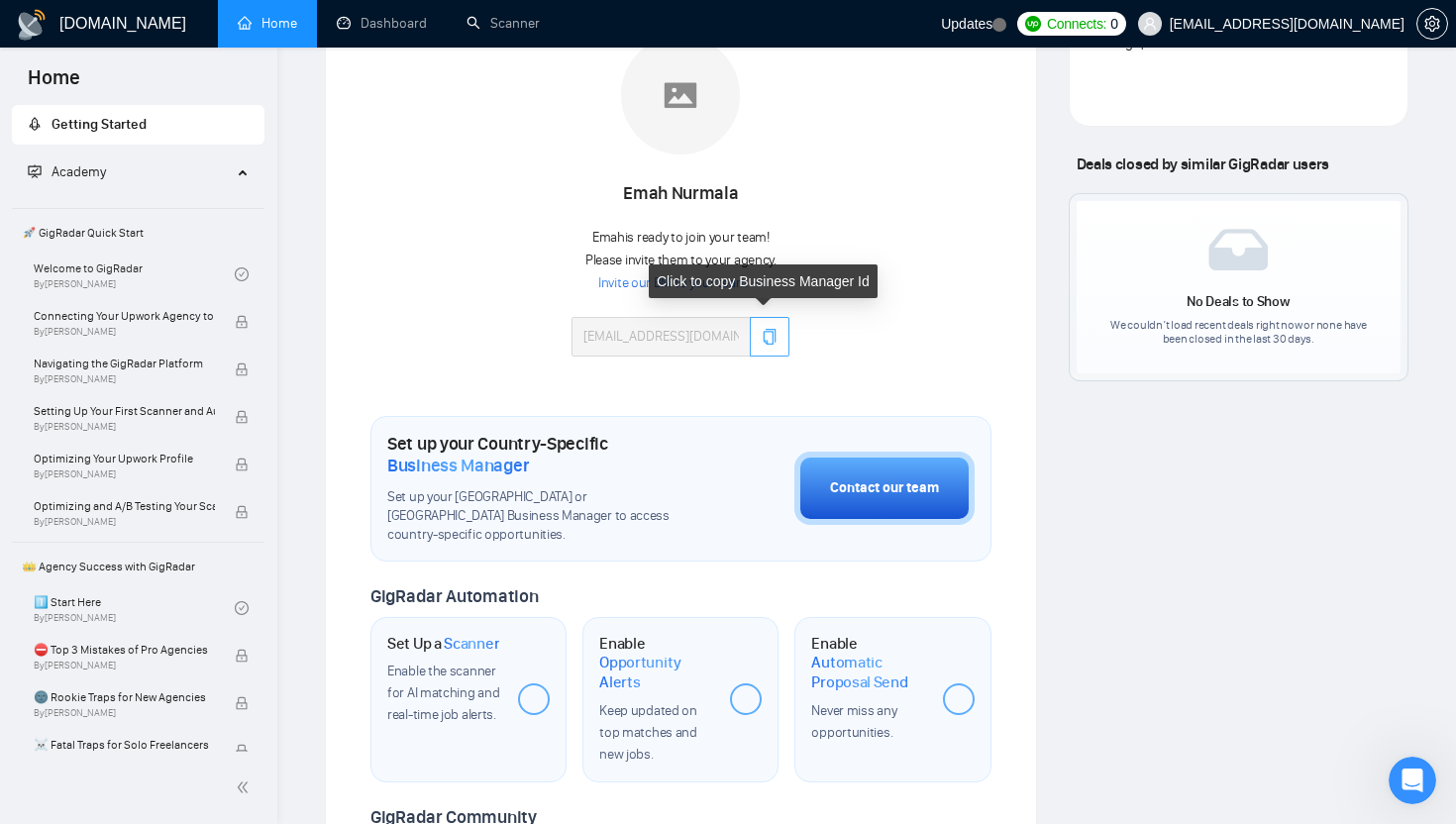 click 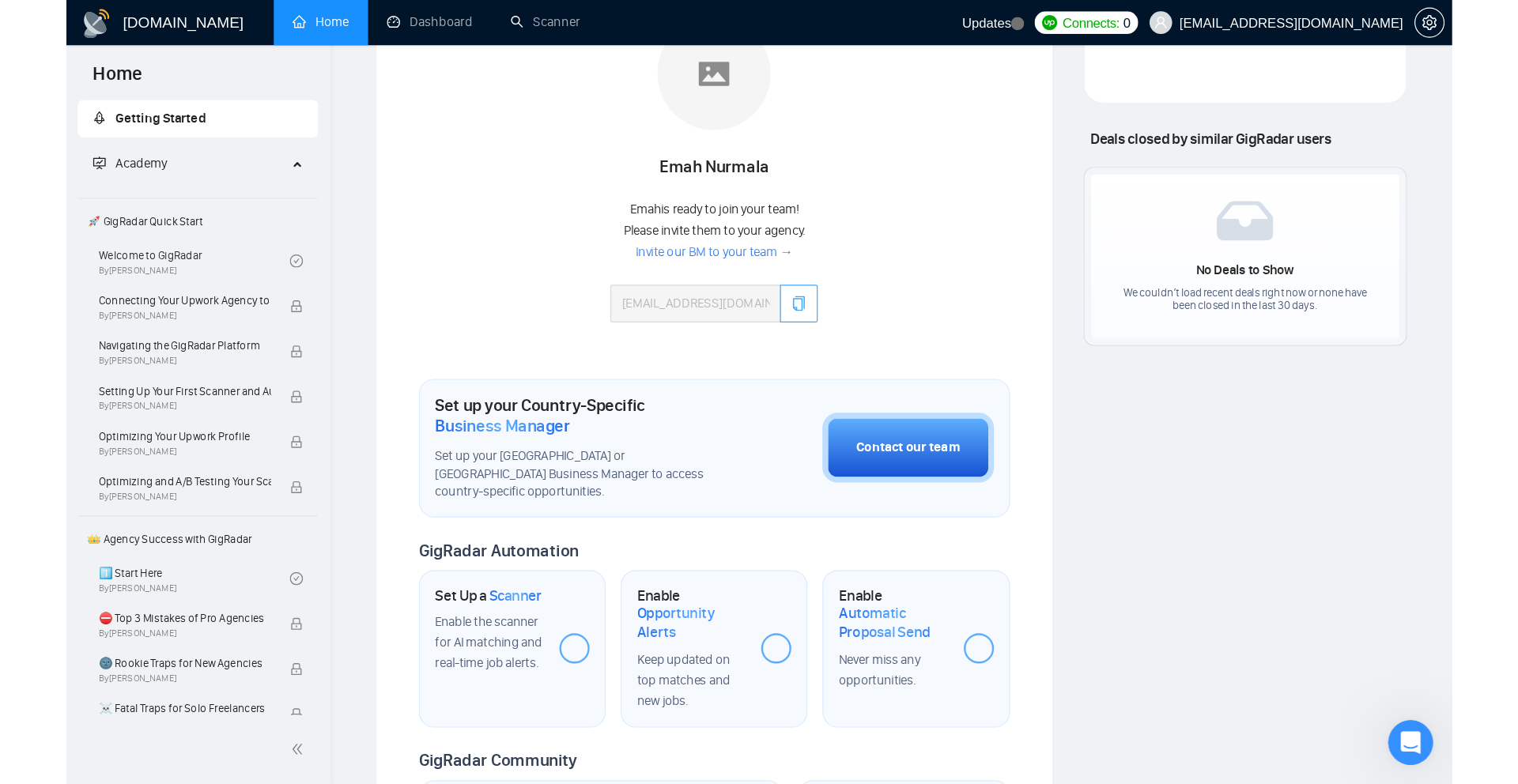 scroll, scrollTop: 0, scrollLeft: 0, axis: both 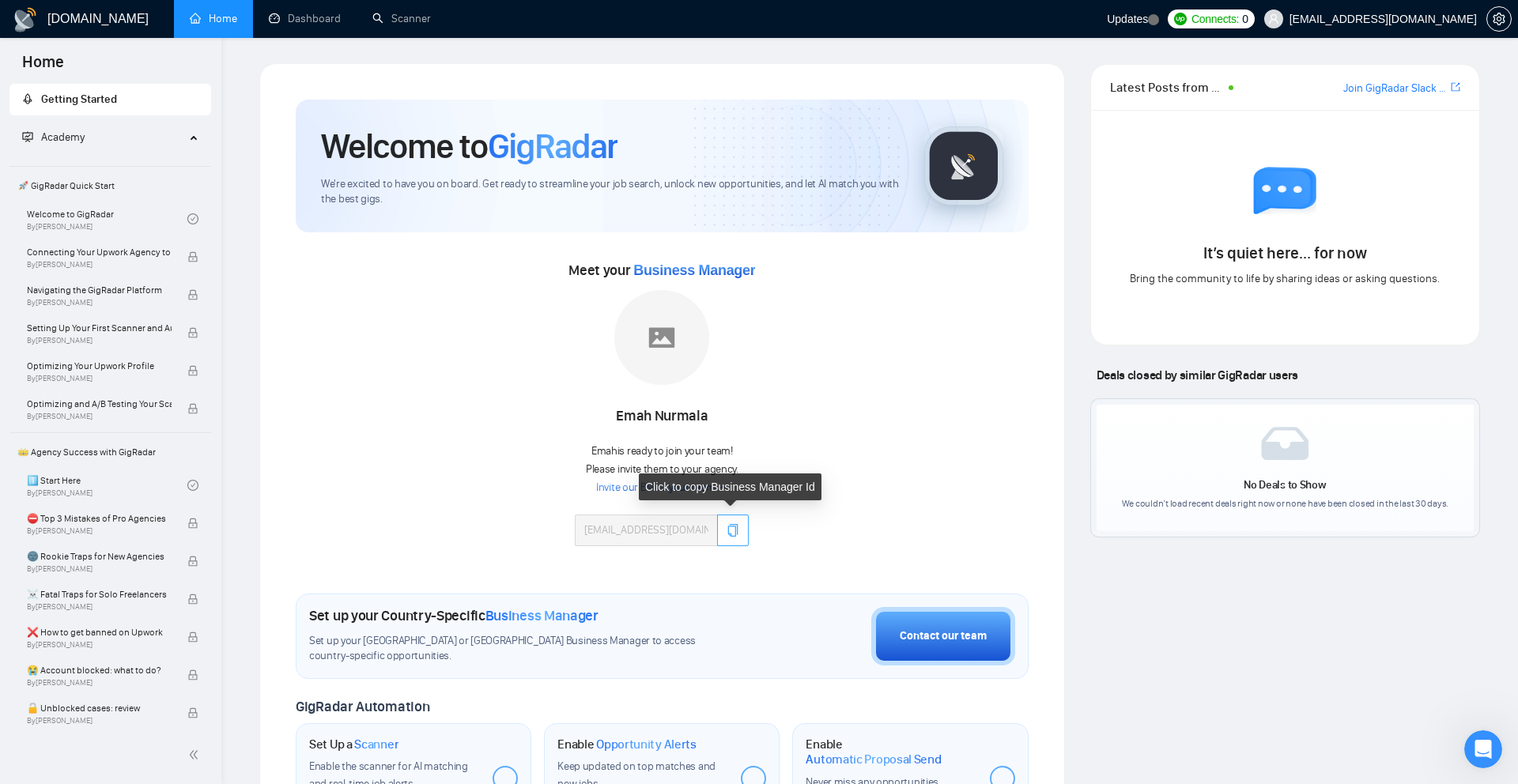 click 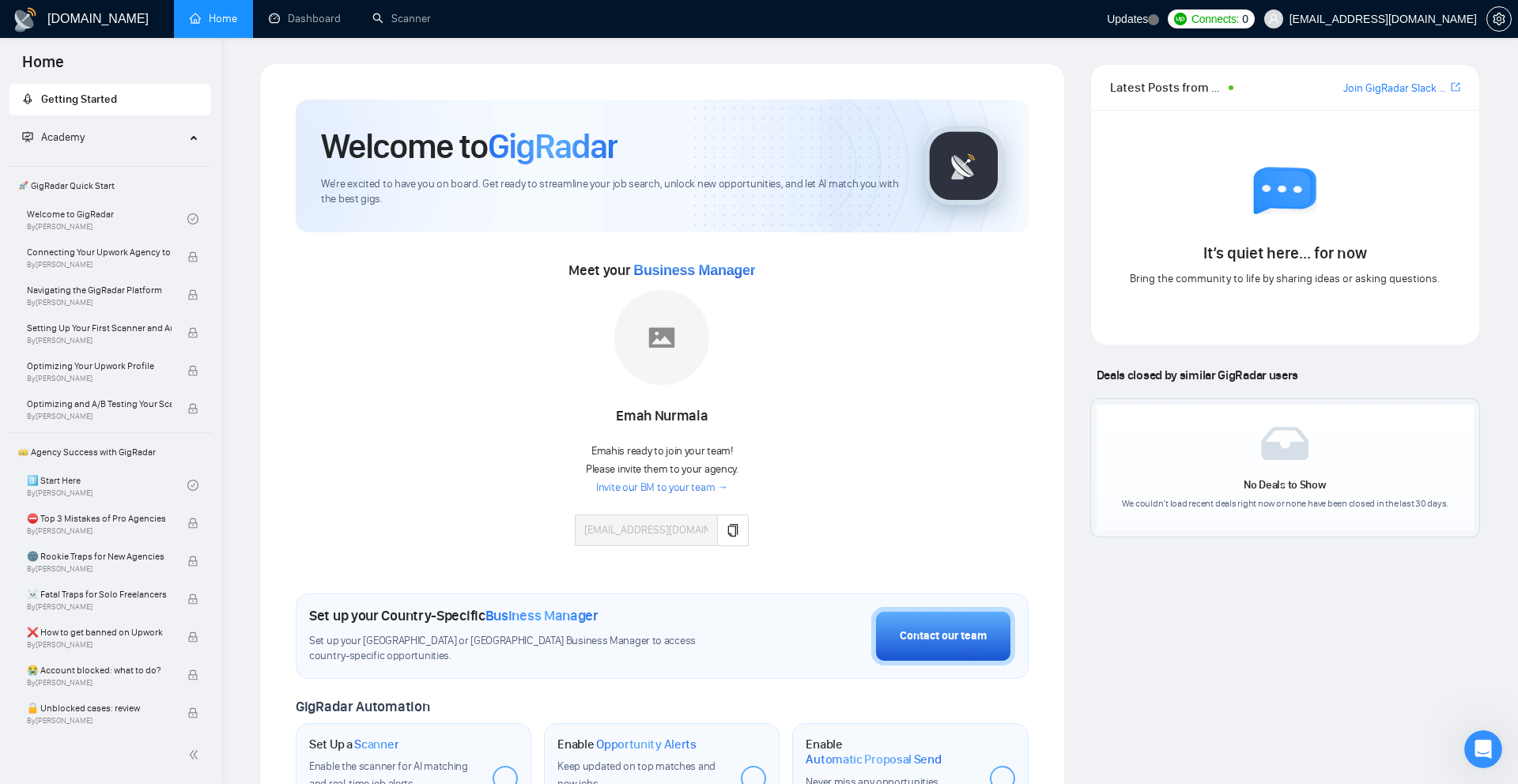 click on "Invite our BM to your team →" at bounding box center (662, 488) 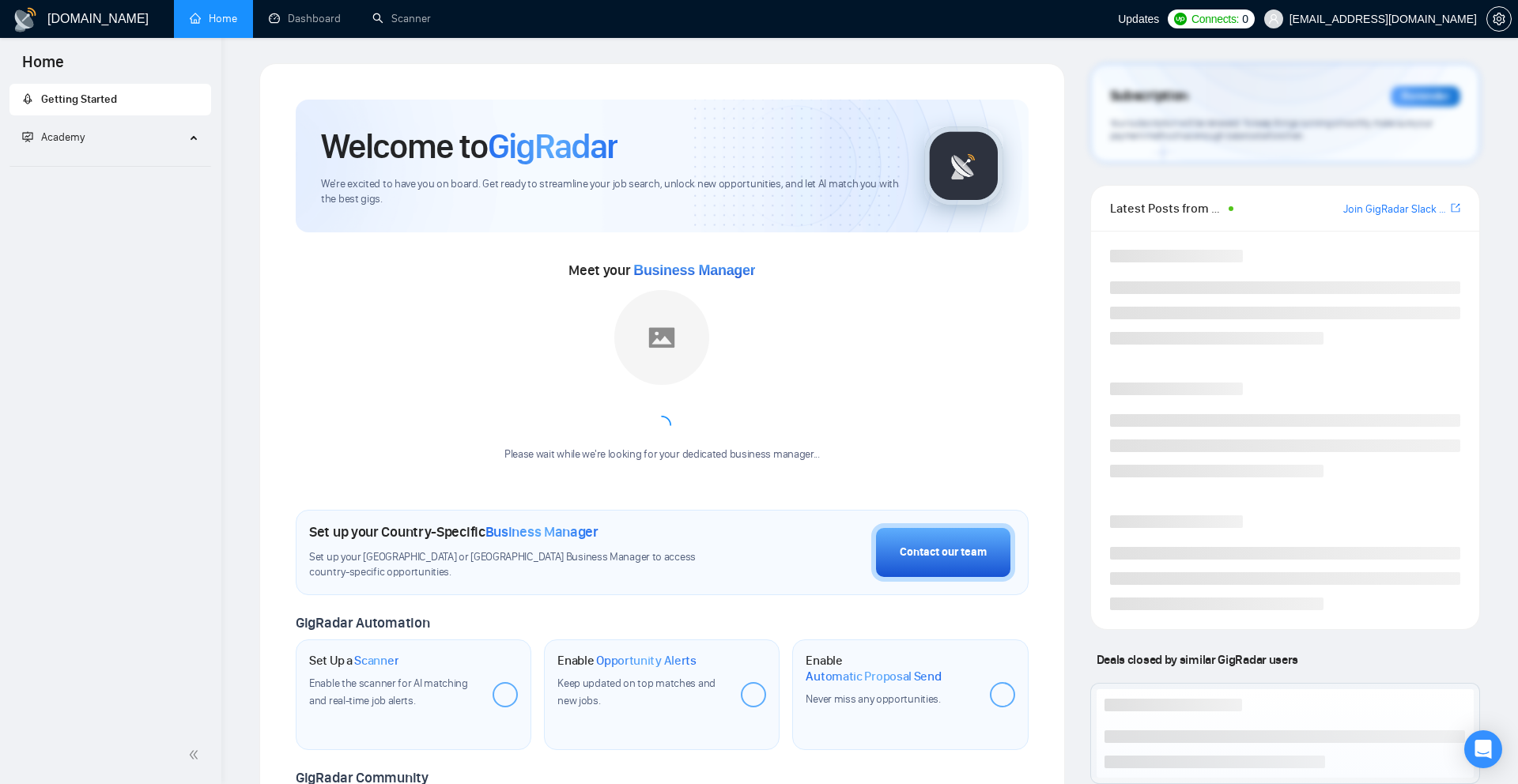 scroll, scrollTop: 0, scrollLeft: 0, axis: both 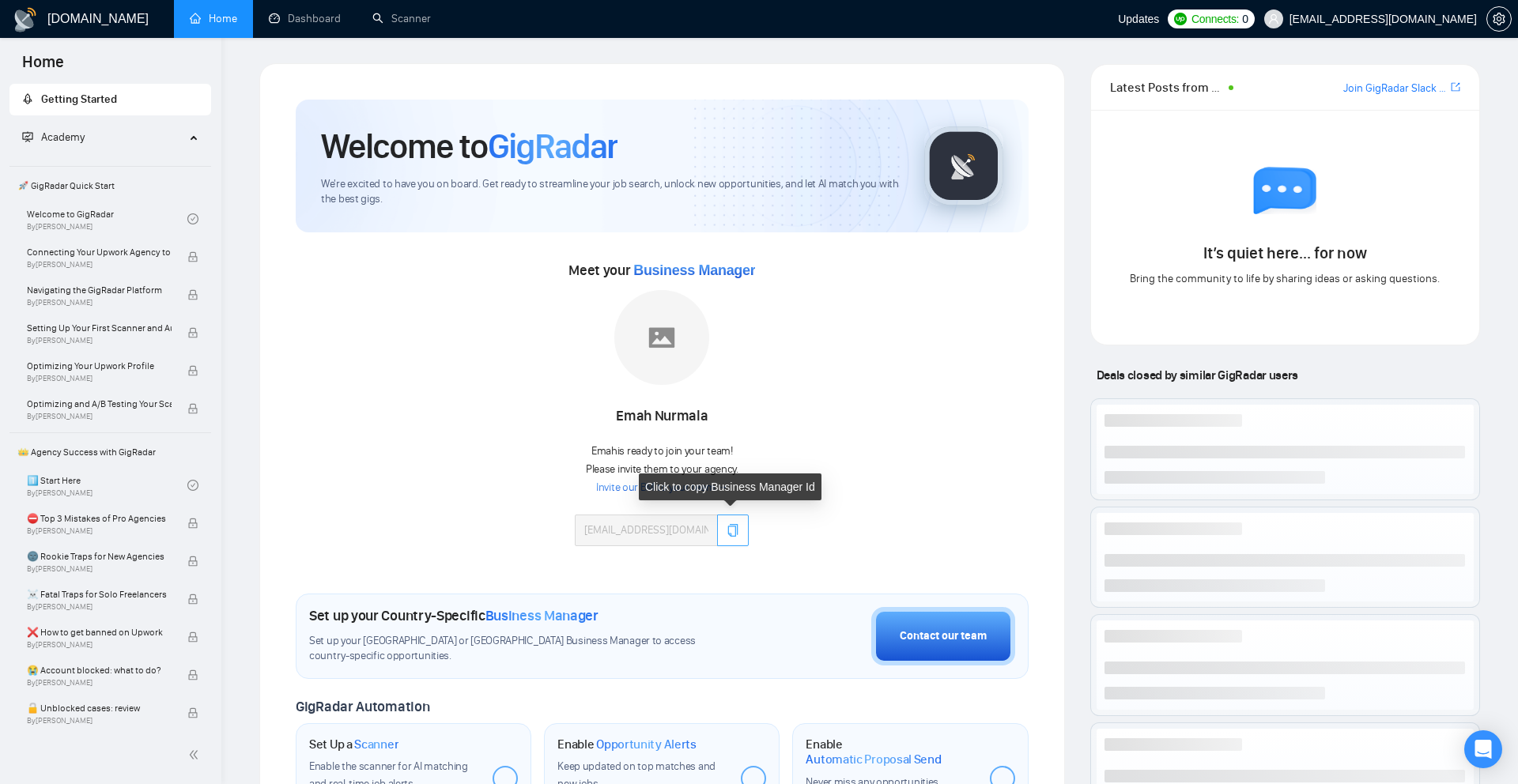 click 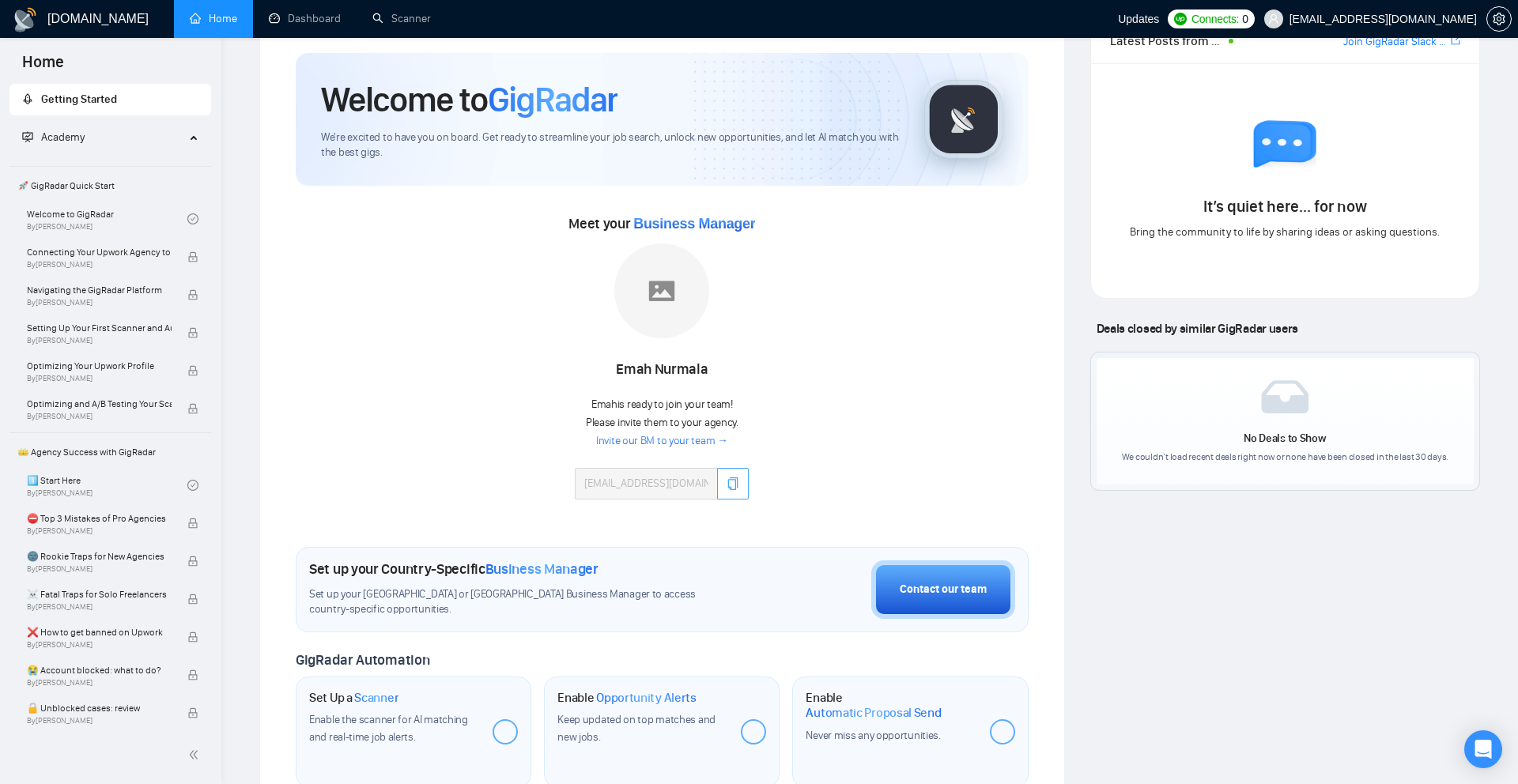 scroll, scrollTop: 0, scrollLeft: 0, axis: both 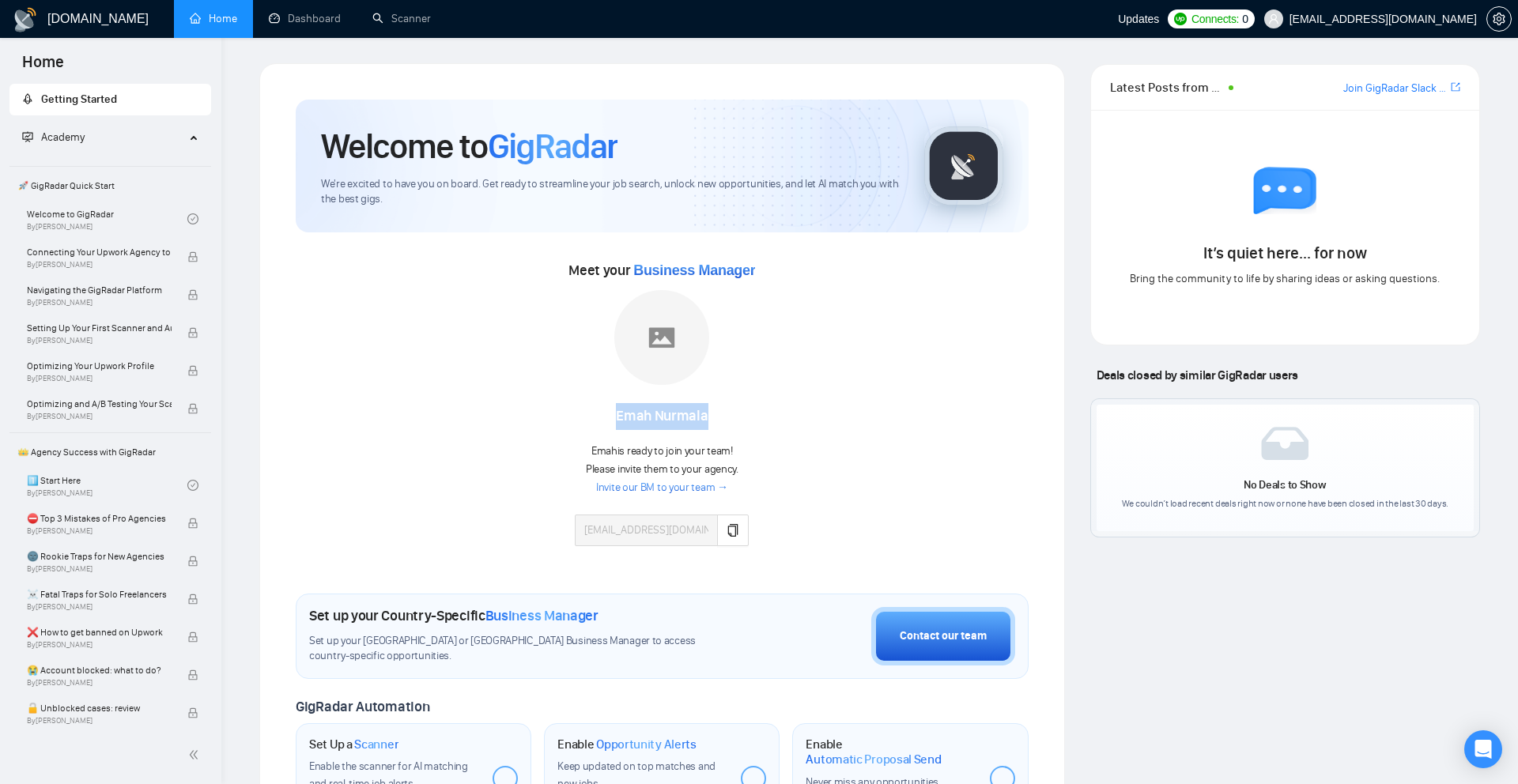 drag, startPoint x: 632, startPoint y: 417, endPoint x: 718, endPoint y: 417, distance: 86 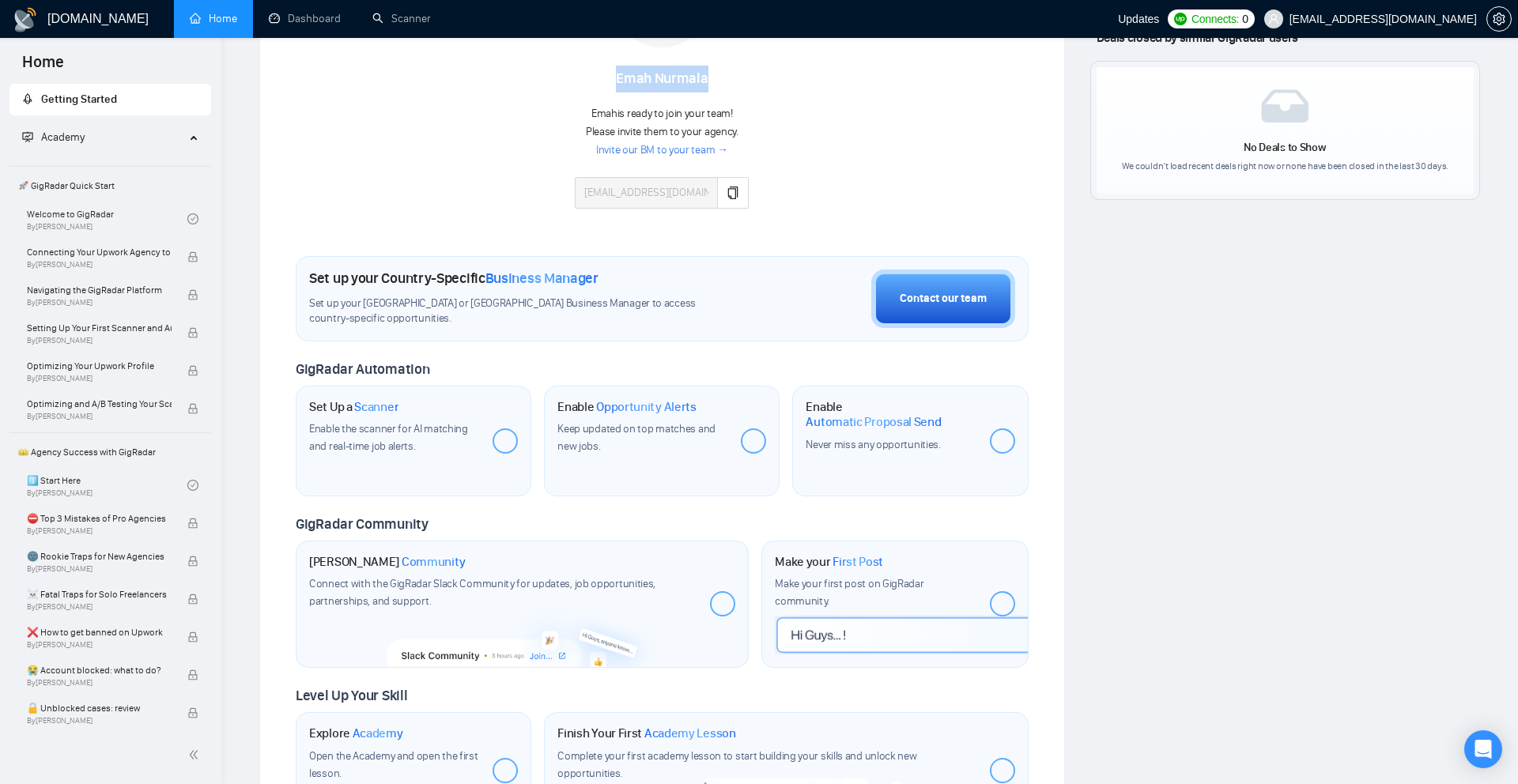 scroll, scrollTop: 0, scrollLeft: 0, axis: both 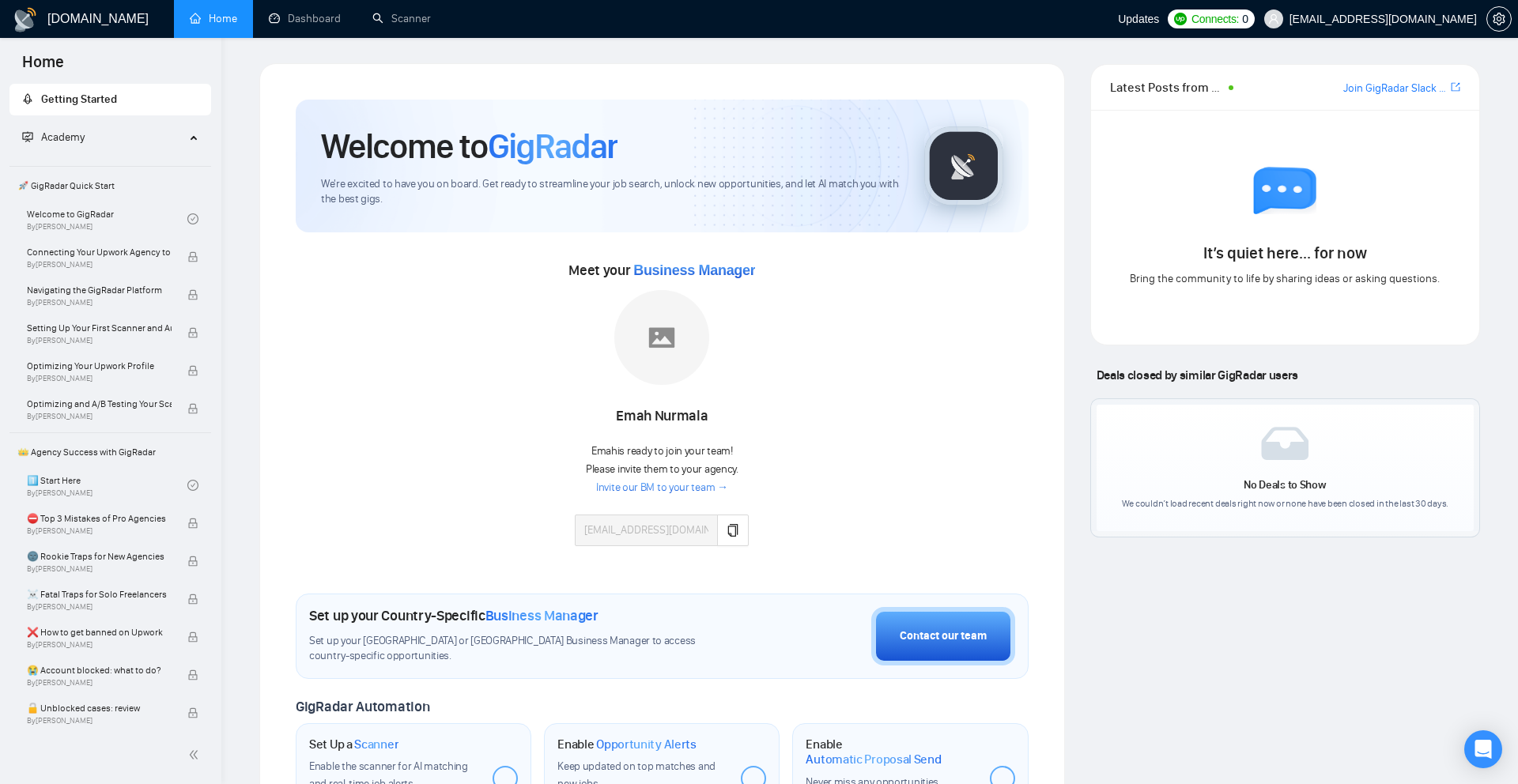 click on "Welcome to  GigRadar We're excited to have you on board. Get ready to streamline your job search, unlock new opportunities, and let AI match you with the best gigs." at bounding box center [662, 166] 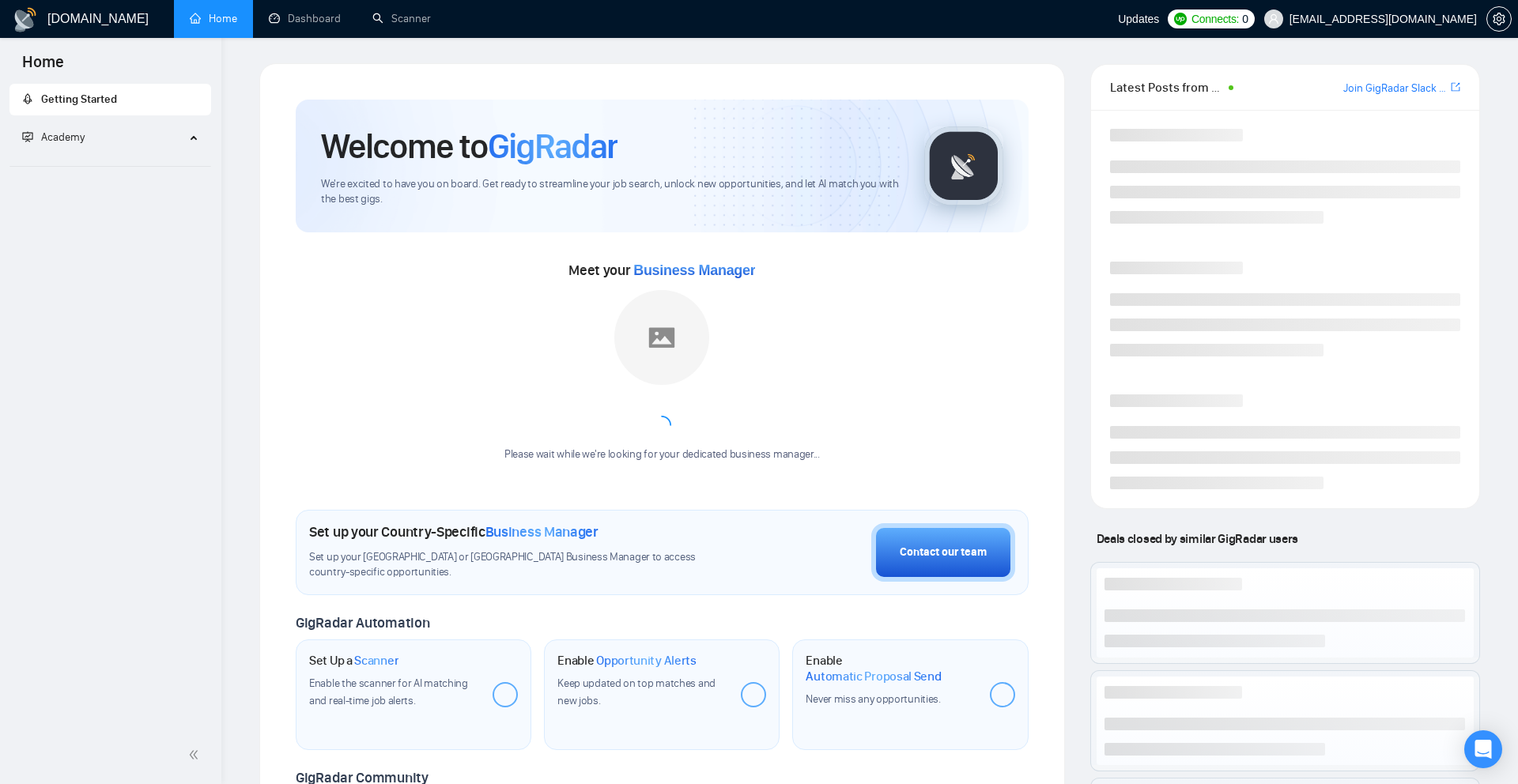 scroll, scrollTop: 0, scrollLeft: 0, axis: both 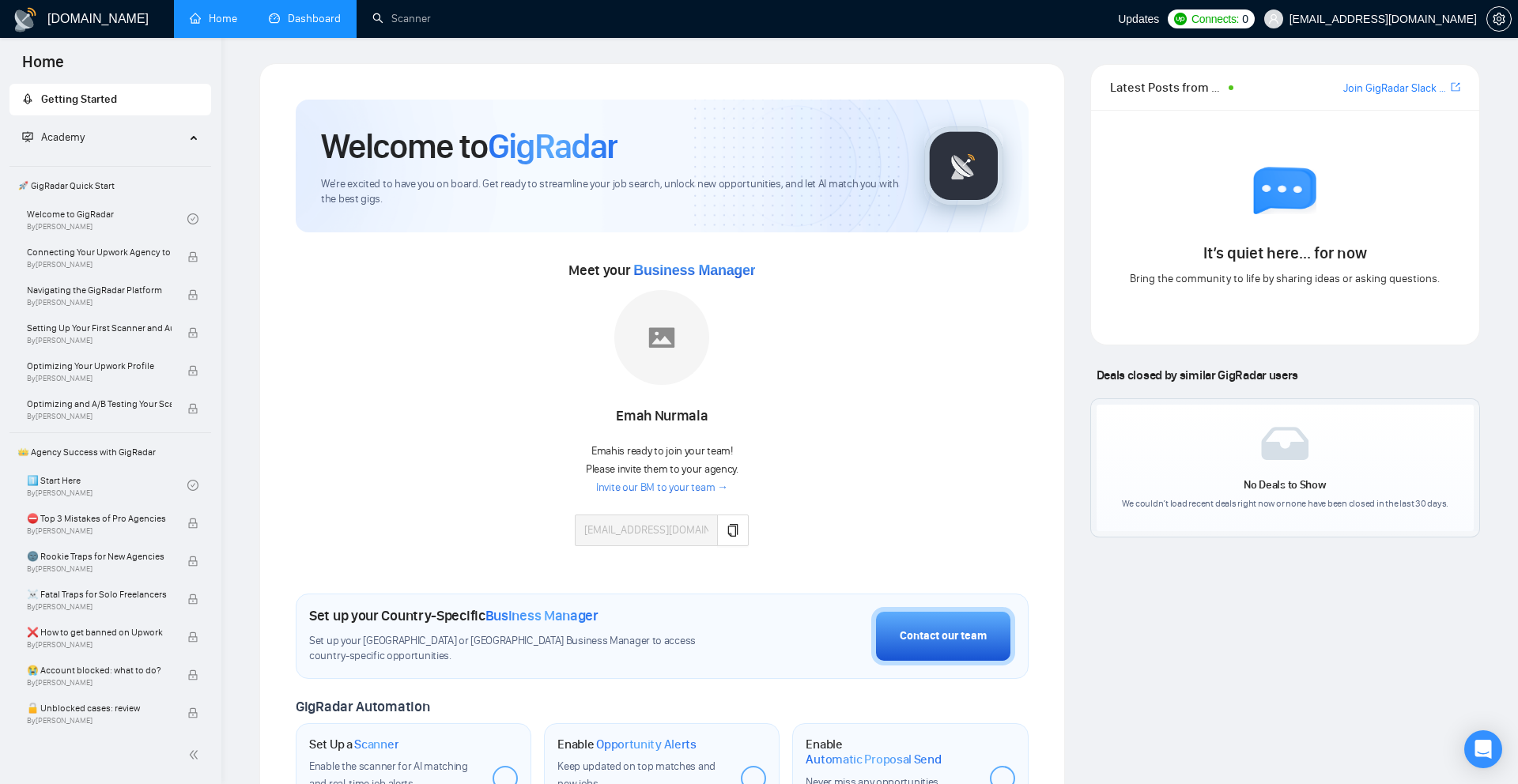 click on "Dashboard" at bounding box center (304, 18) 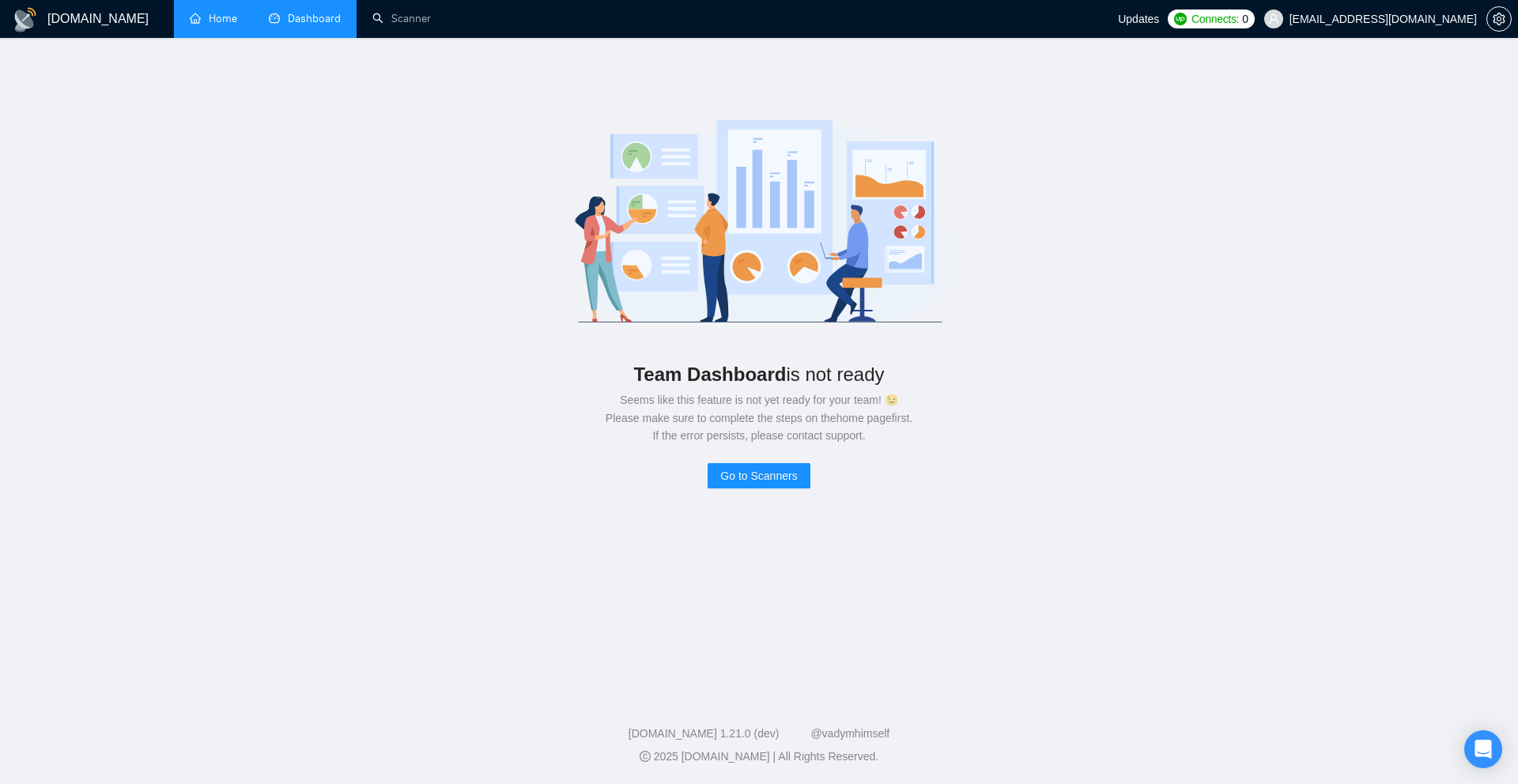 click on "Home" at bounding box center (213, 18) 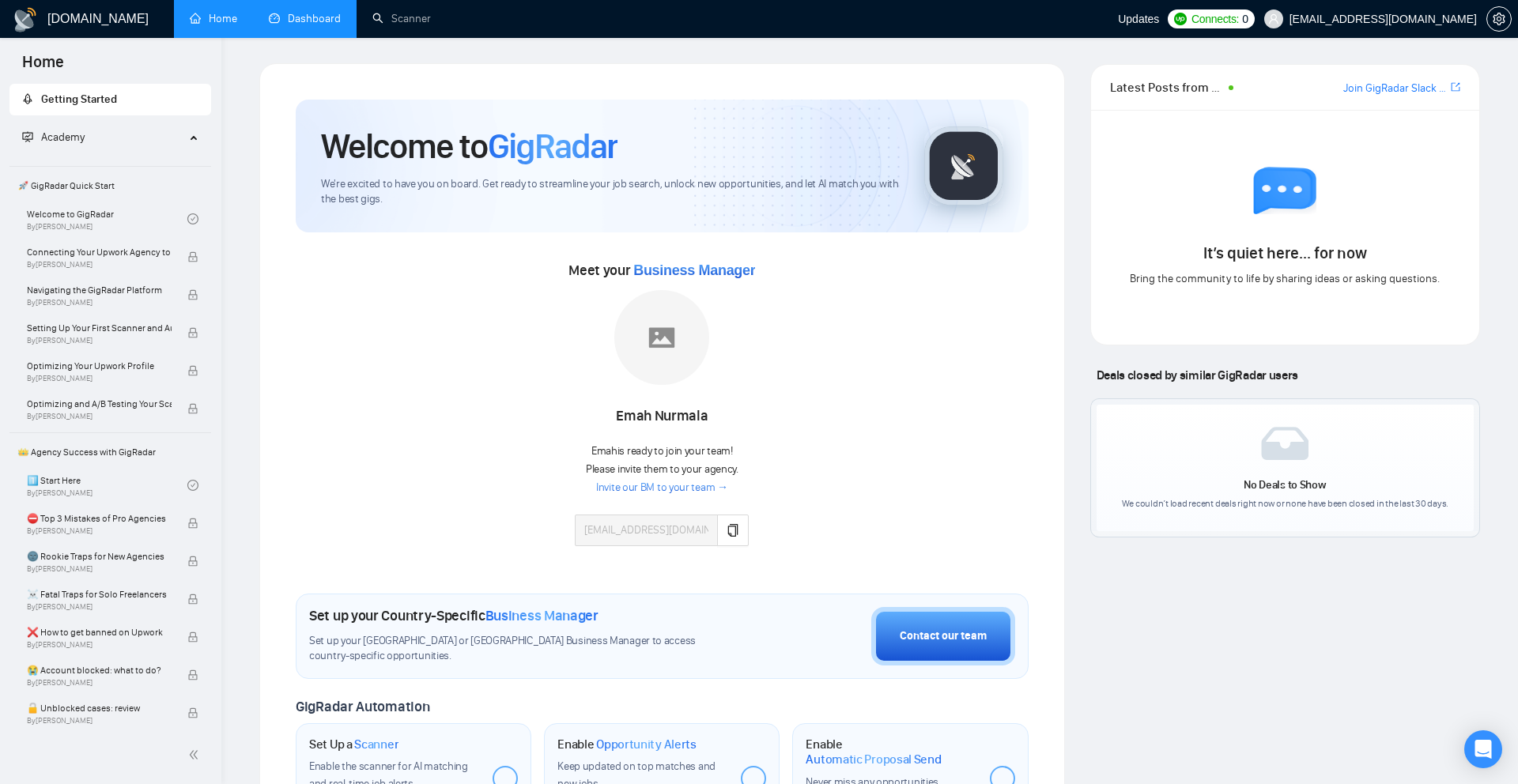 click on "Latest Posts from the GigRadar Community Join GigRadar Slack Community It’s quiet here... for now Bring the community to life by sharing ideas or asking questions.   Deals closed by similar GigRadar users No Deals to Show We couldn’t load recent deals right now or none have been closed in the last 30 days." at bounding box center (1285, 633) 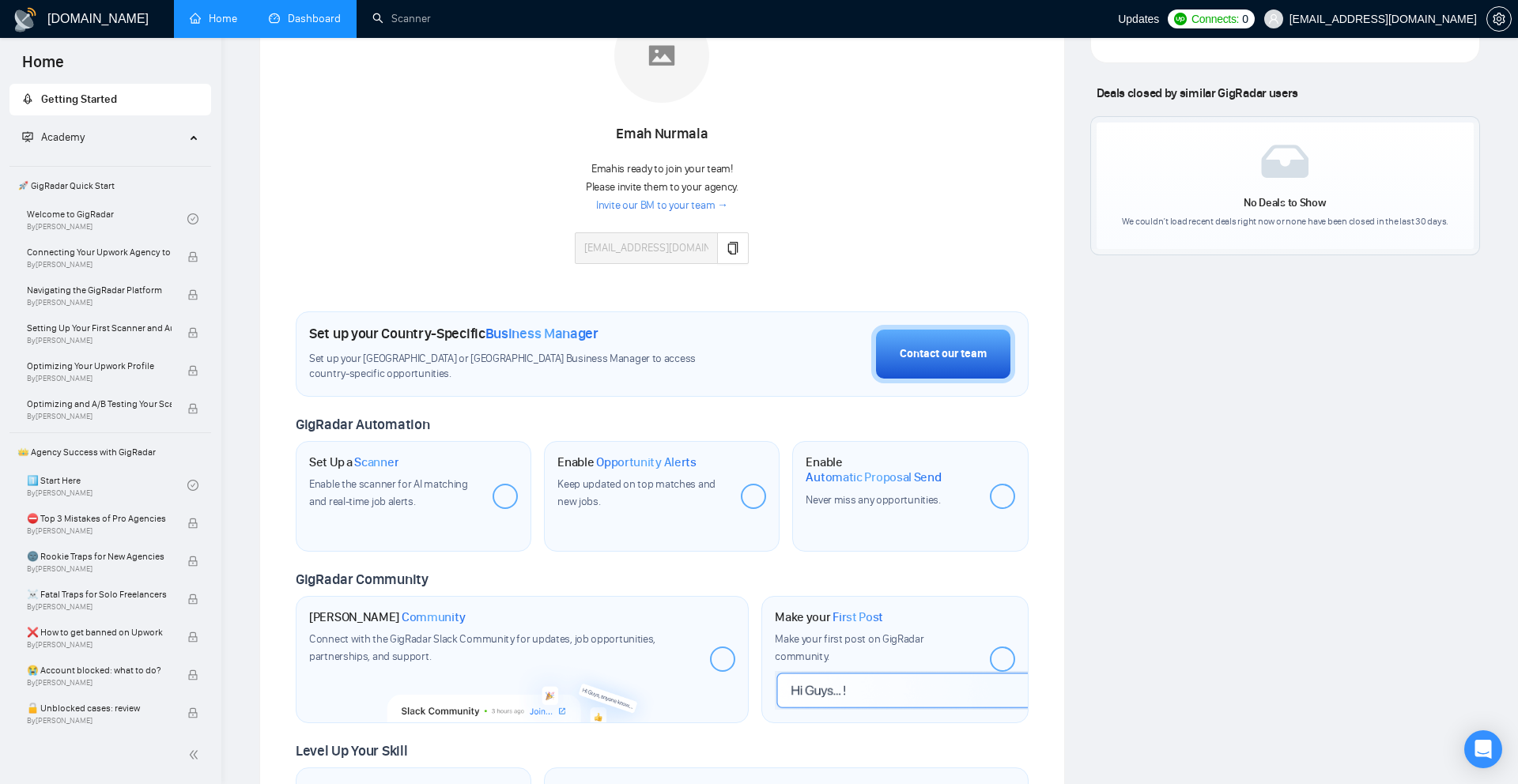 scroll, scrollTop: 524, scrollLeft: 0, axis: vertical 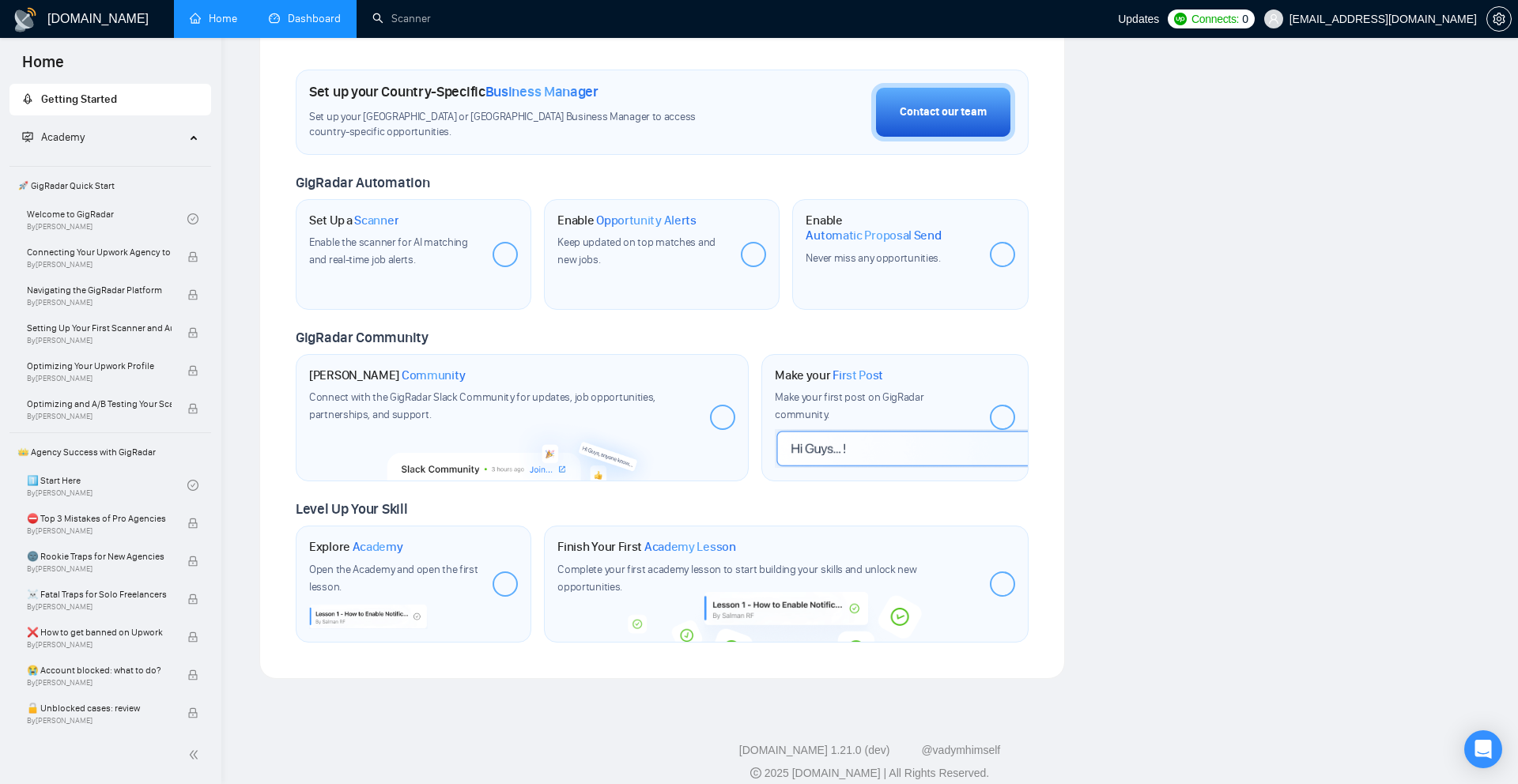 click on "Academy" at bounding box center (111, 138) 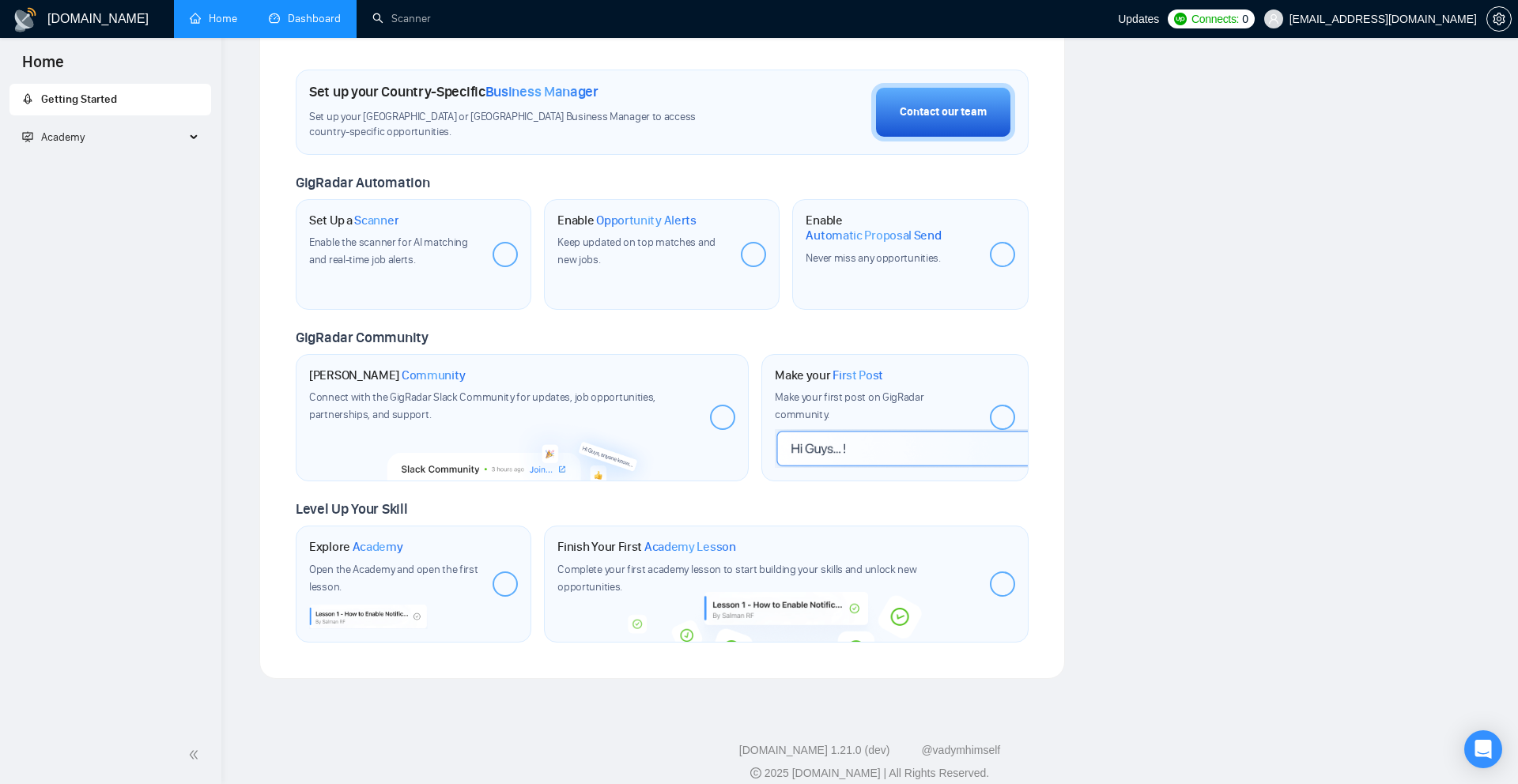 click on "Academy" at bounding box center (111, 138) 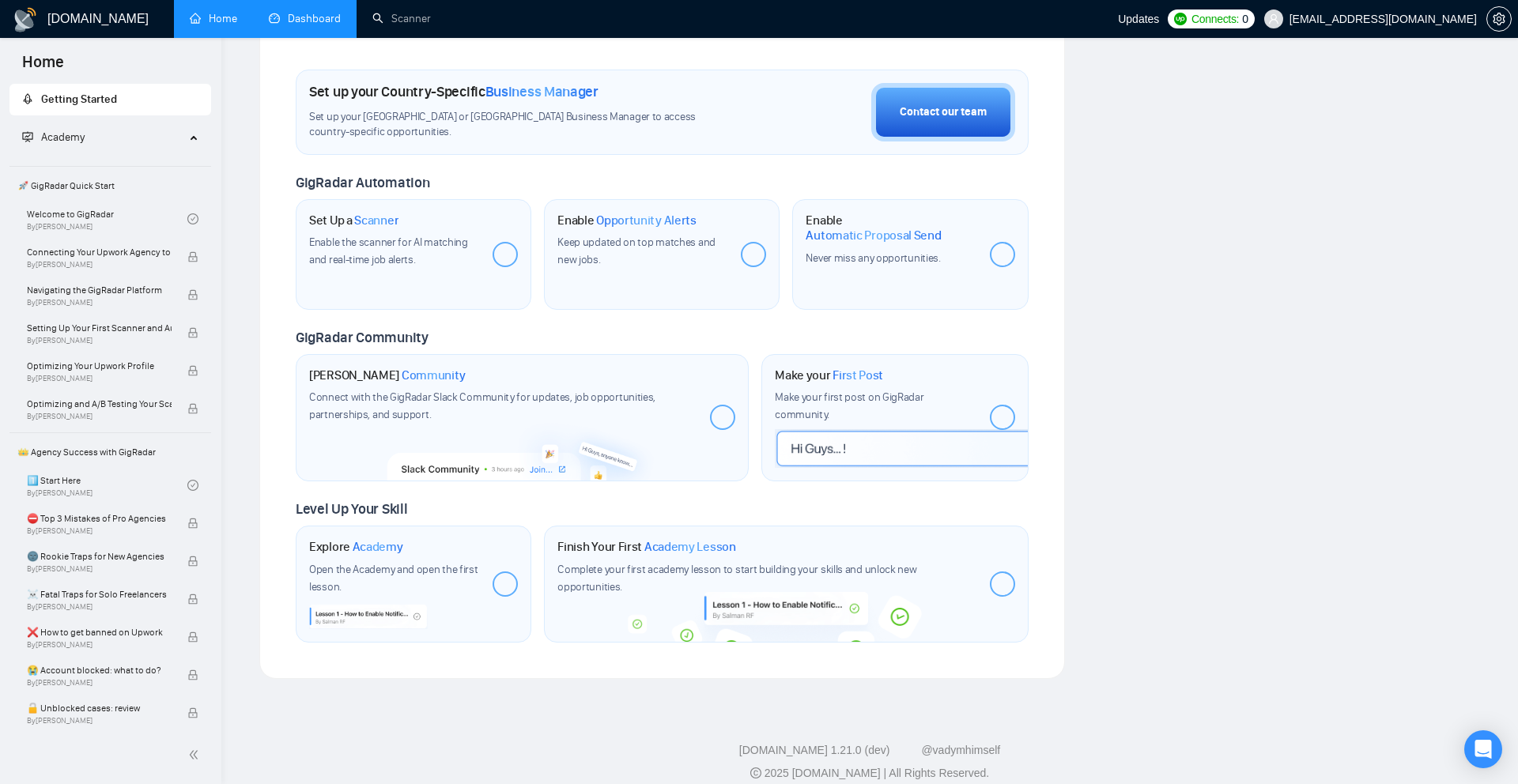 click on "Academy" at bounding box center [62, 137] 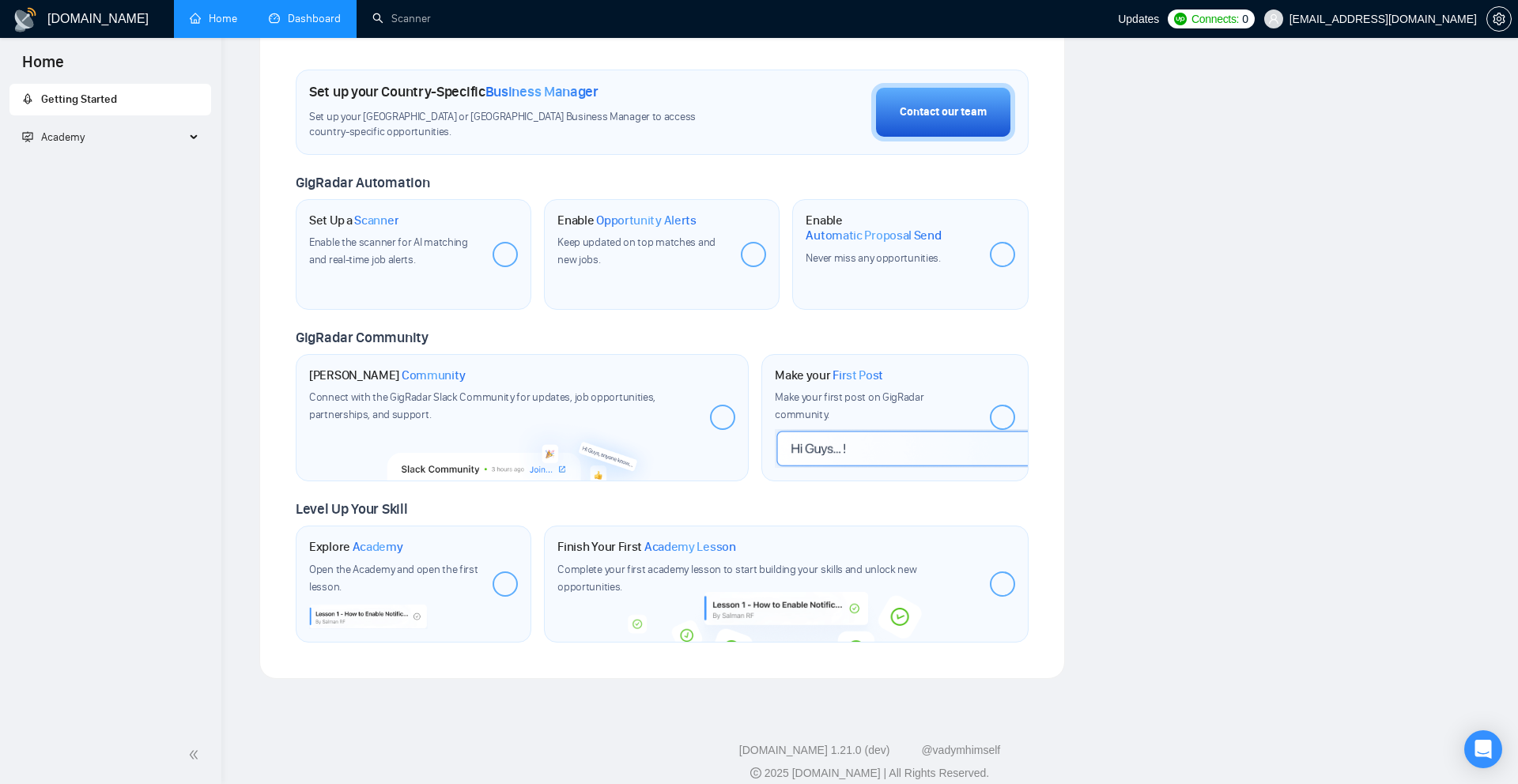 click on "Academy" at bounding box center (62, 137) 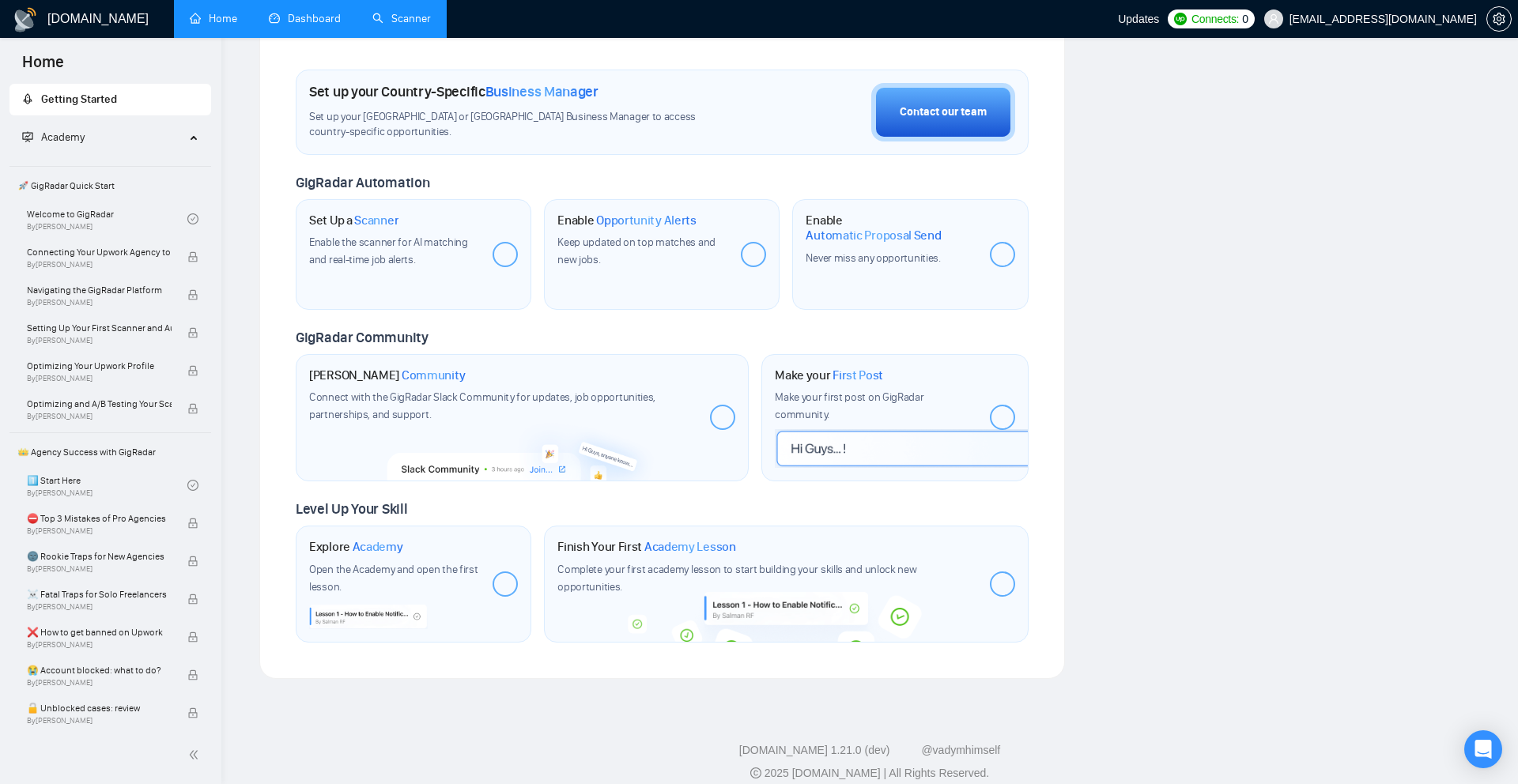click on "Scanner" at bounding box center [402, 18] 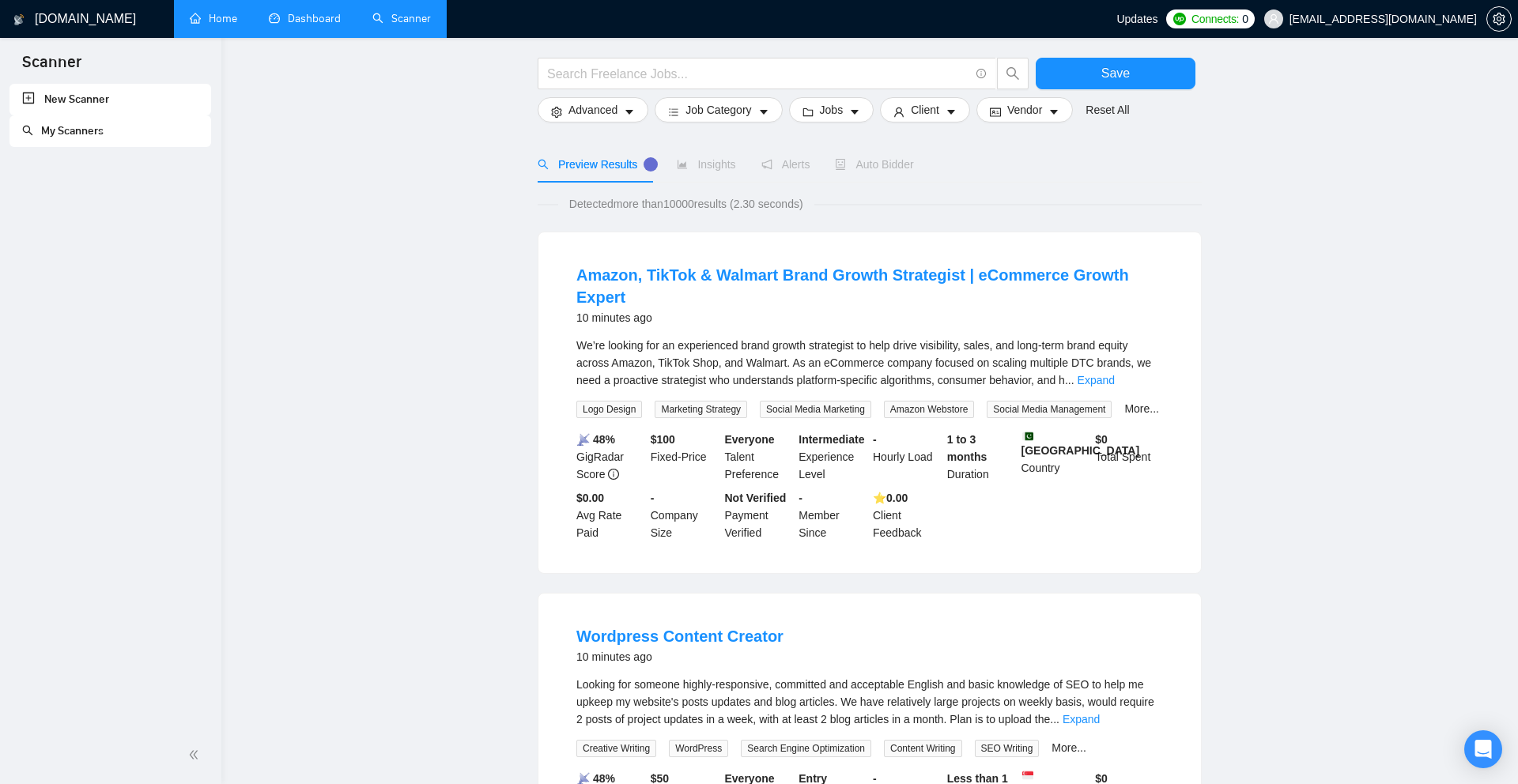 scroll, scrollTop: 0, scrollLeft: 0, axis: both 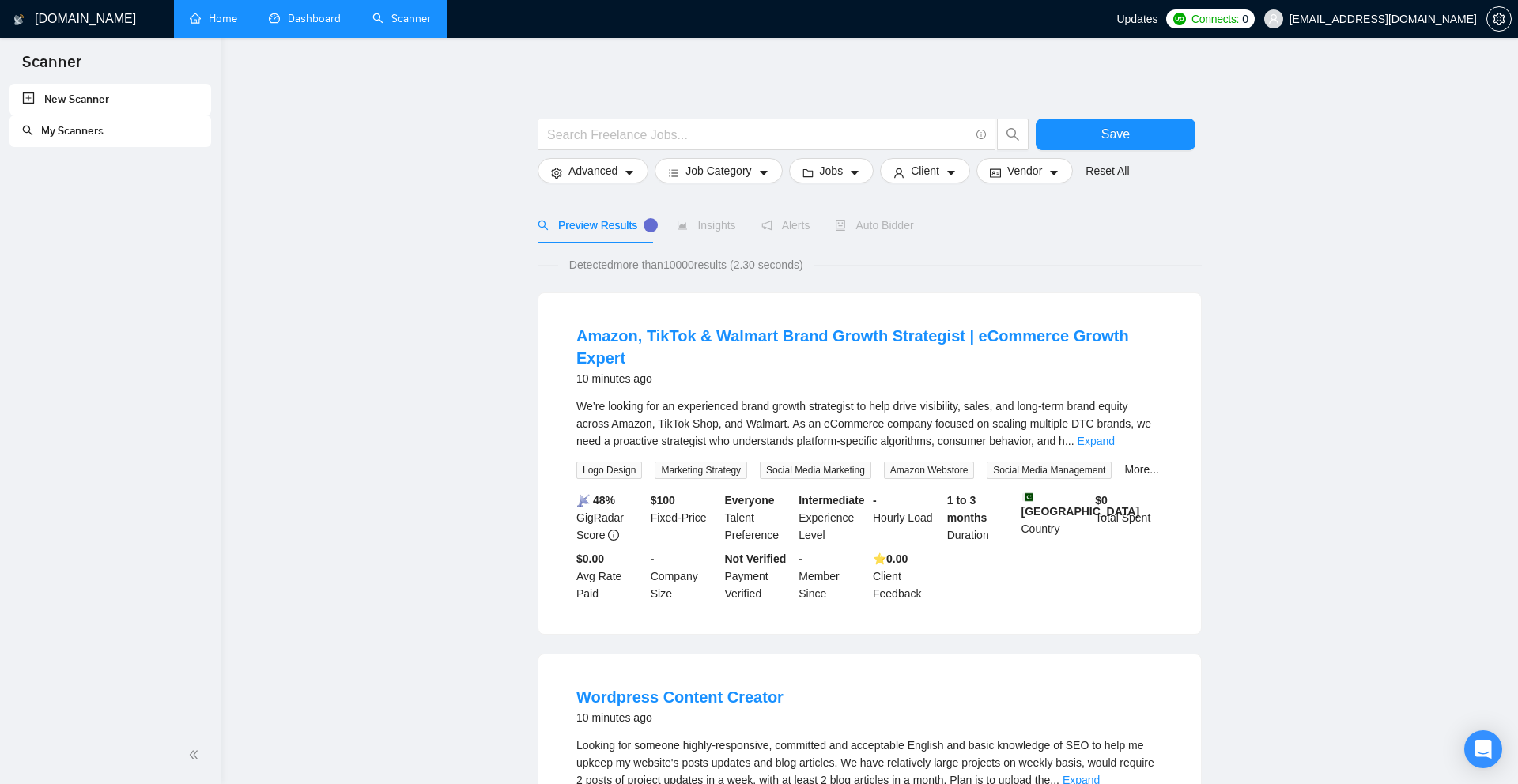 click on "Home" at bounding box center [213, 18] 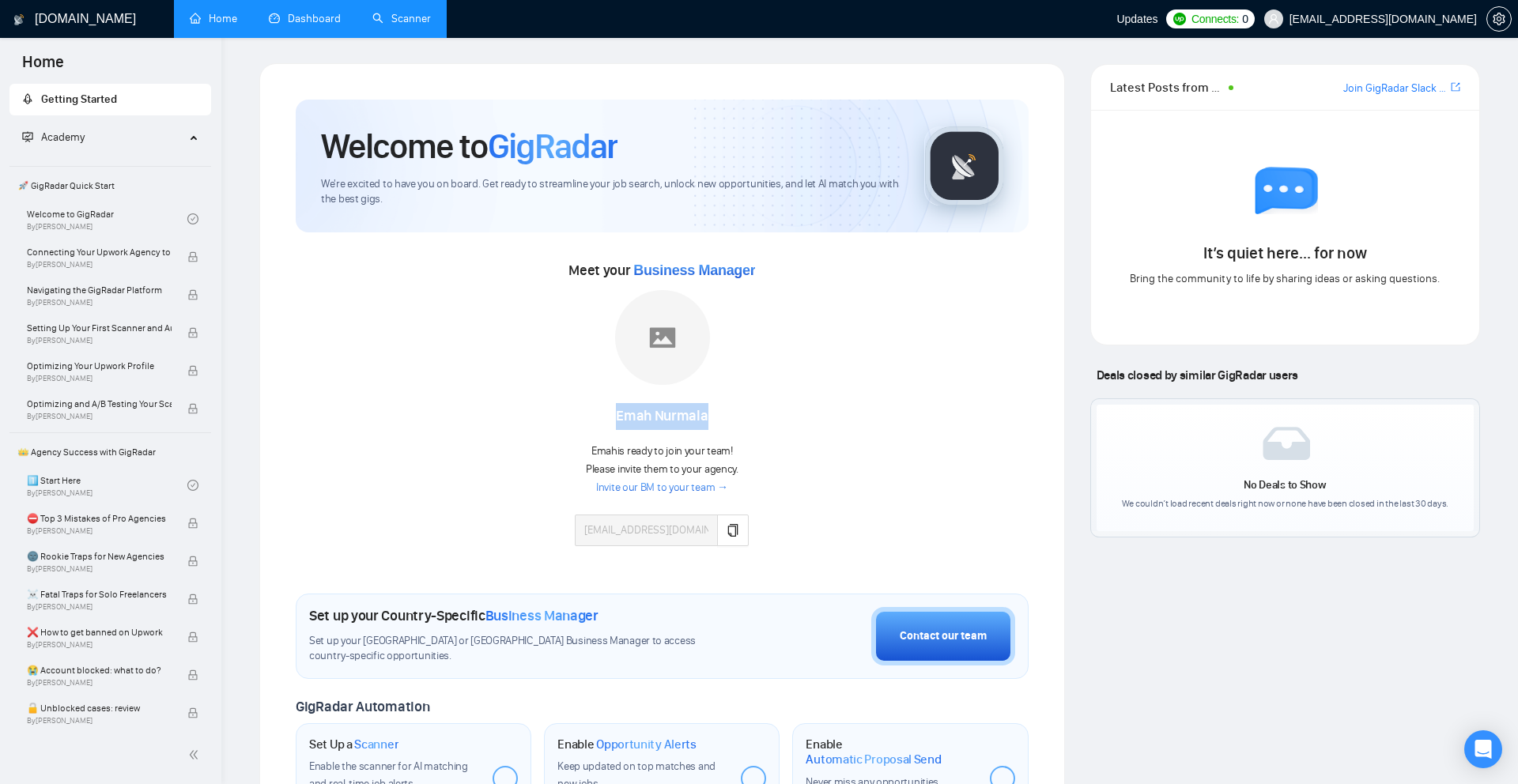 drag, startPoint x: 617, startPoint y: 409, endPoint x: 724, endPoint y: 411, distance: 107.01869 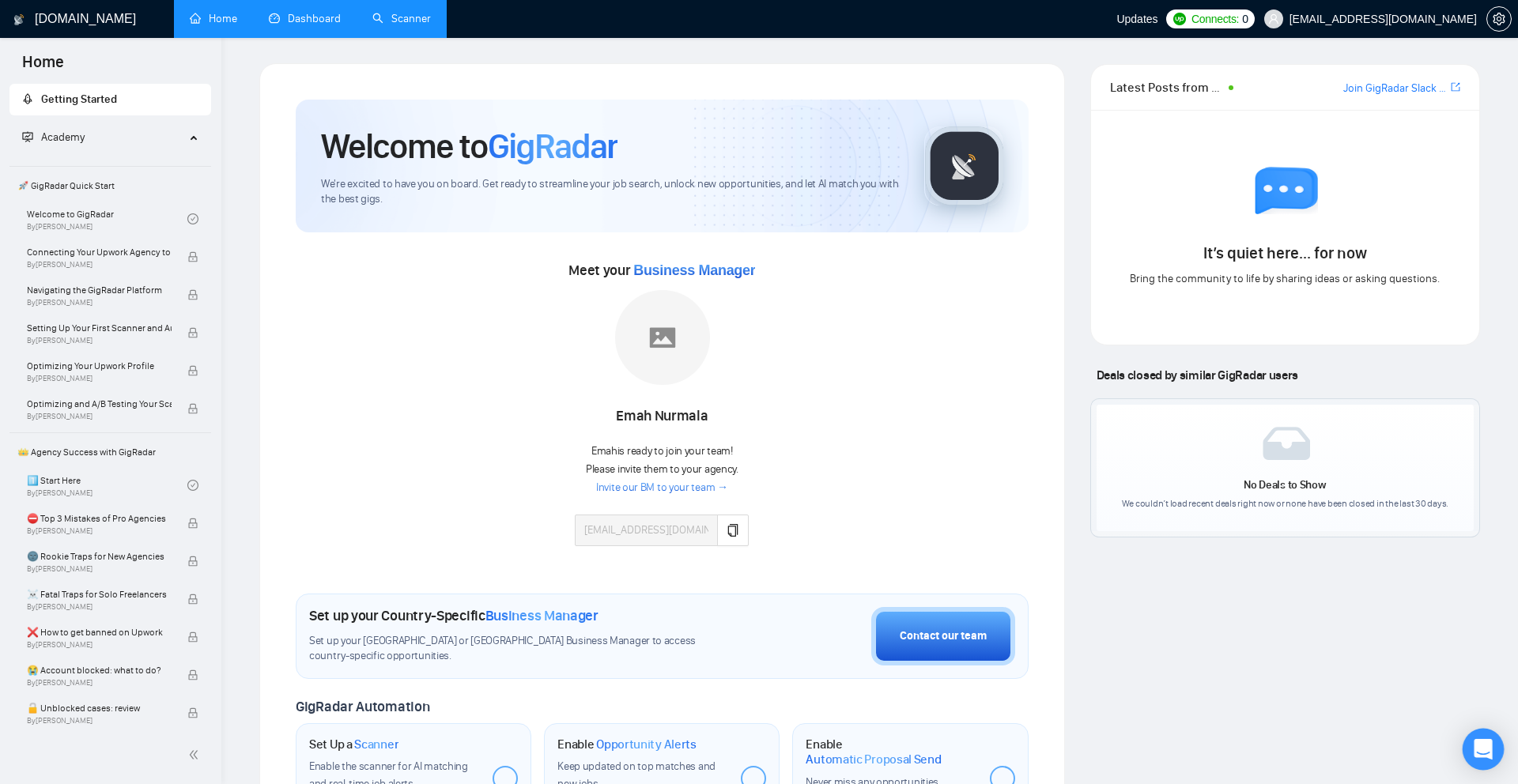 click 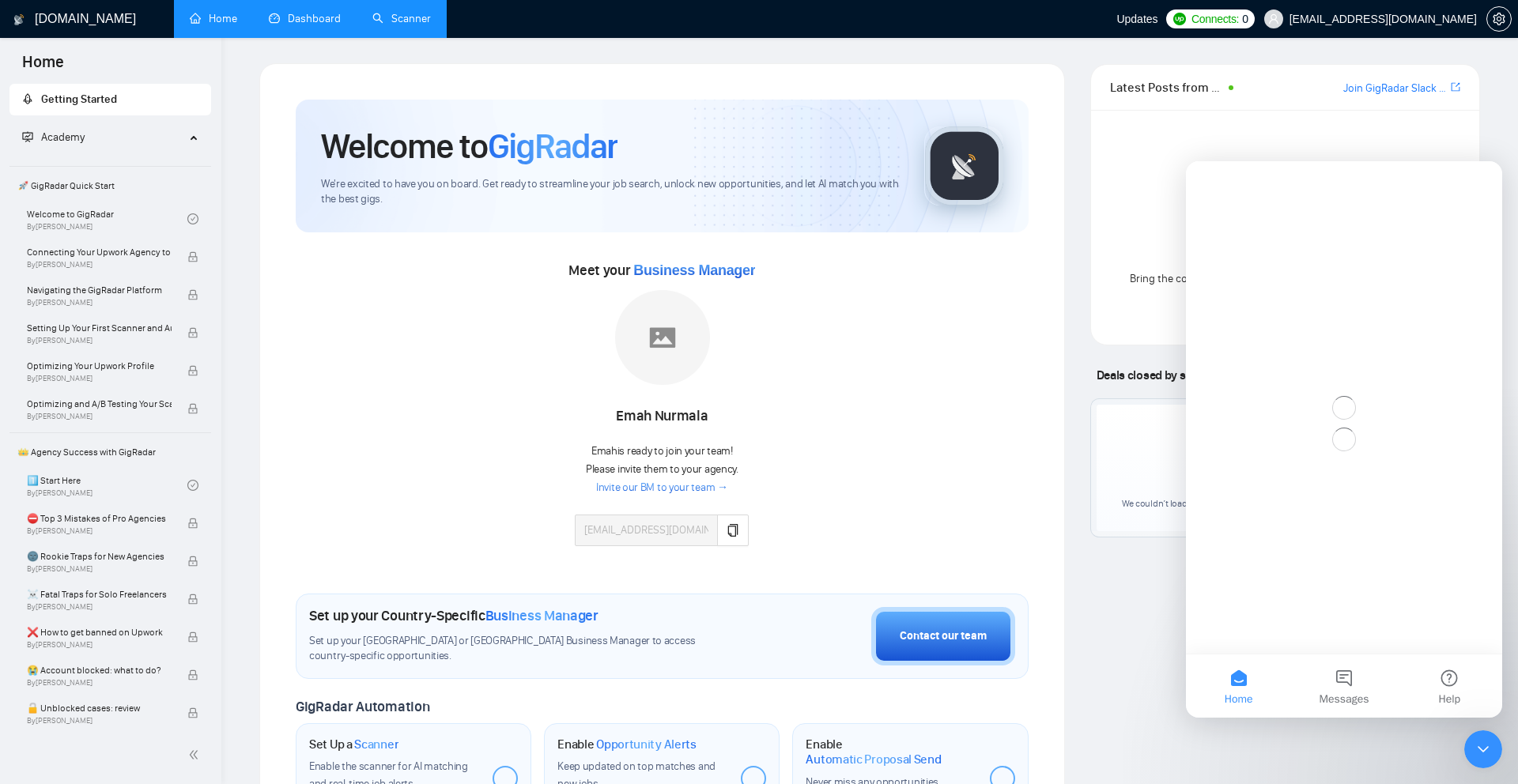scroll, scrollTop: 0, scrollLeft: 0, axis: both 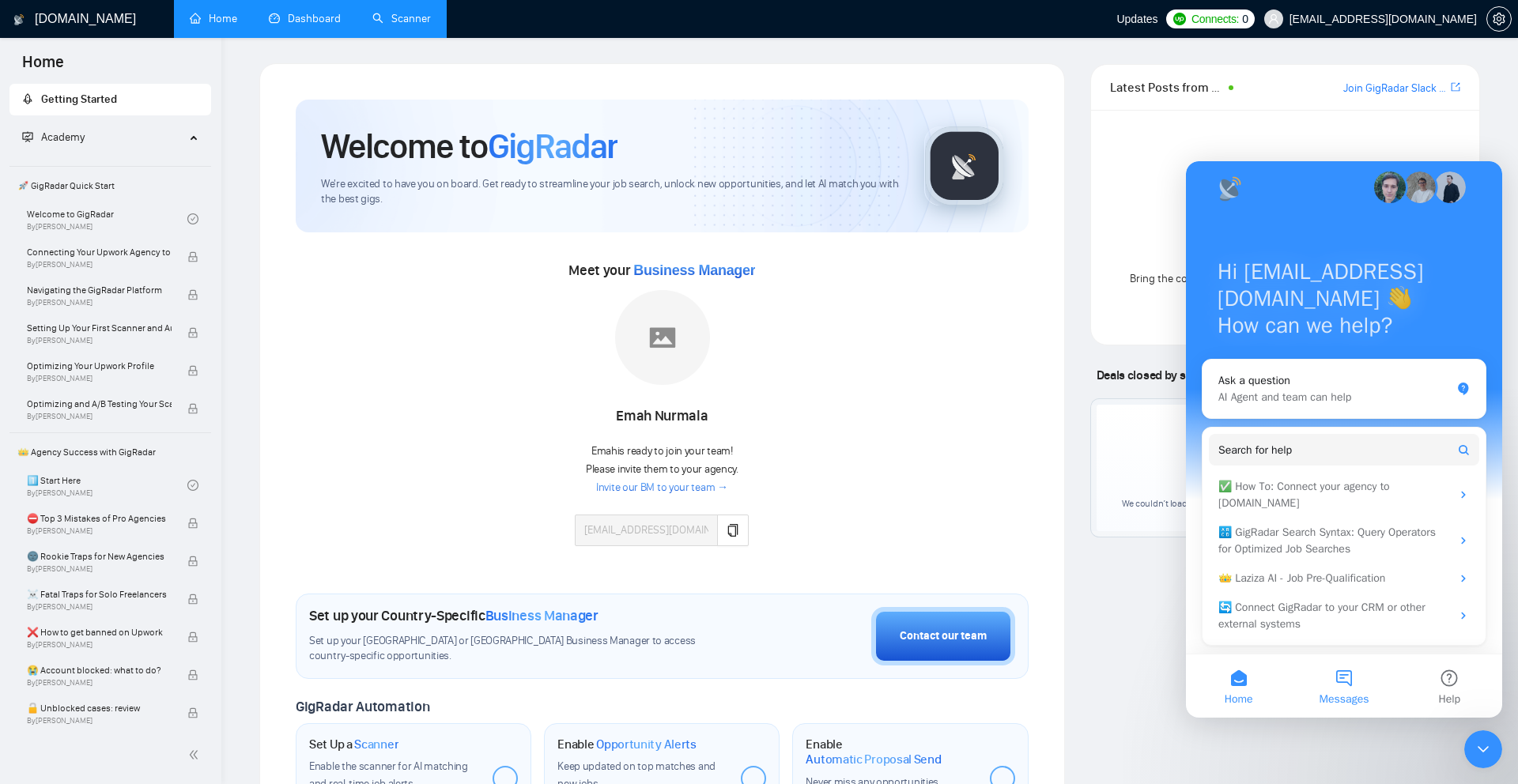 click on "Messages" at bounding box center [1343, 686] 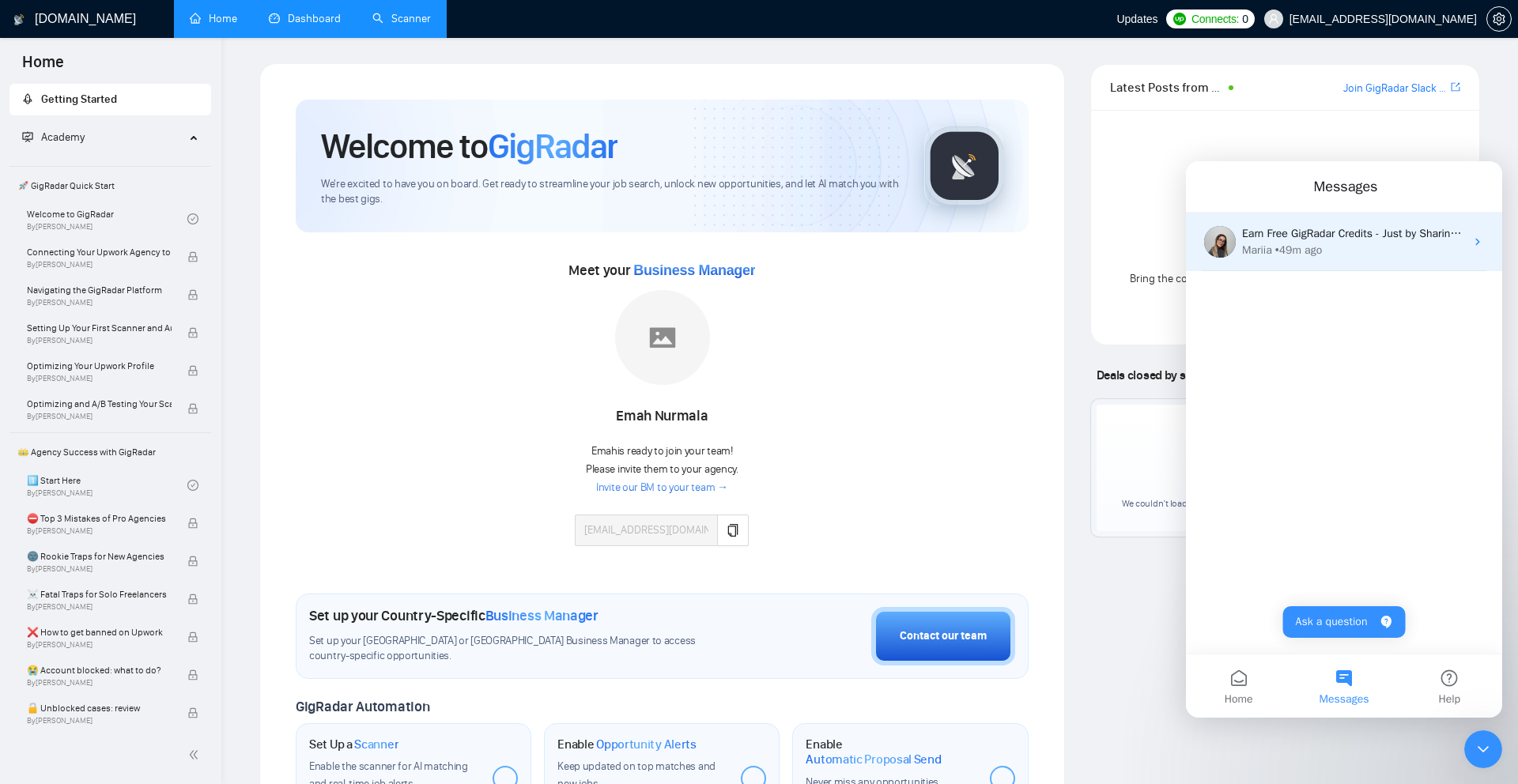 click on "Earn Free GigRadar Credits - Just by Sharing Your Story! 💬 Want more credits for sending proposals? It’s simple - share, inspire, and get rewarded! 🤫 Here’s how you can earn free credits: Introduce yourself in the #intros channel of the GigRadar Upwork Community and grab +20 credits for sending bids., Post your success story (closed projects, high LRR, etc.) in the #general channel and claim +50 credits for sending bids. Why? GigRadar is building a powerful network of freelancers and agencies. We want you to make valuable connections, showcase your wins, and inspire others while getting rewarded! 🚀 Not a member yet? Join our Slack community now 👉 Join Slack Community Claiming your credits is easy: Reply to this message with a screenshot of your post, and our Tech Support Team will instantly top up your credits! 💸" at bounding box center (3274, 233) 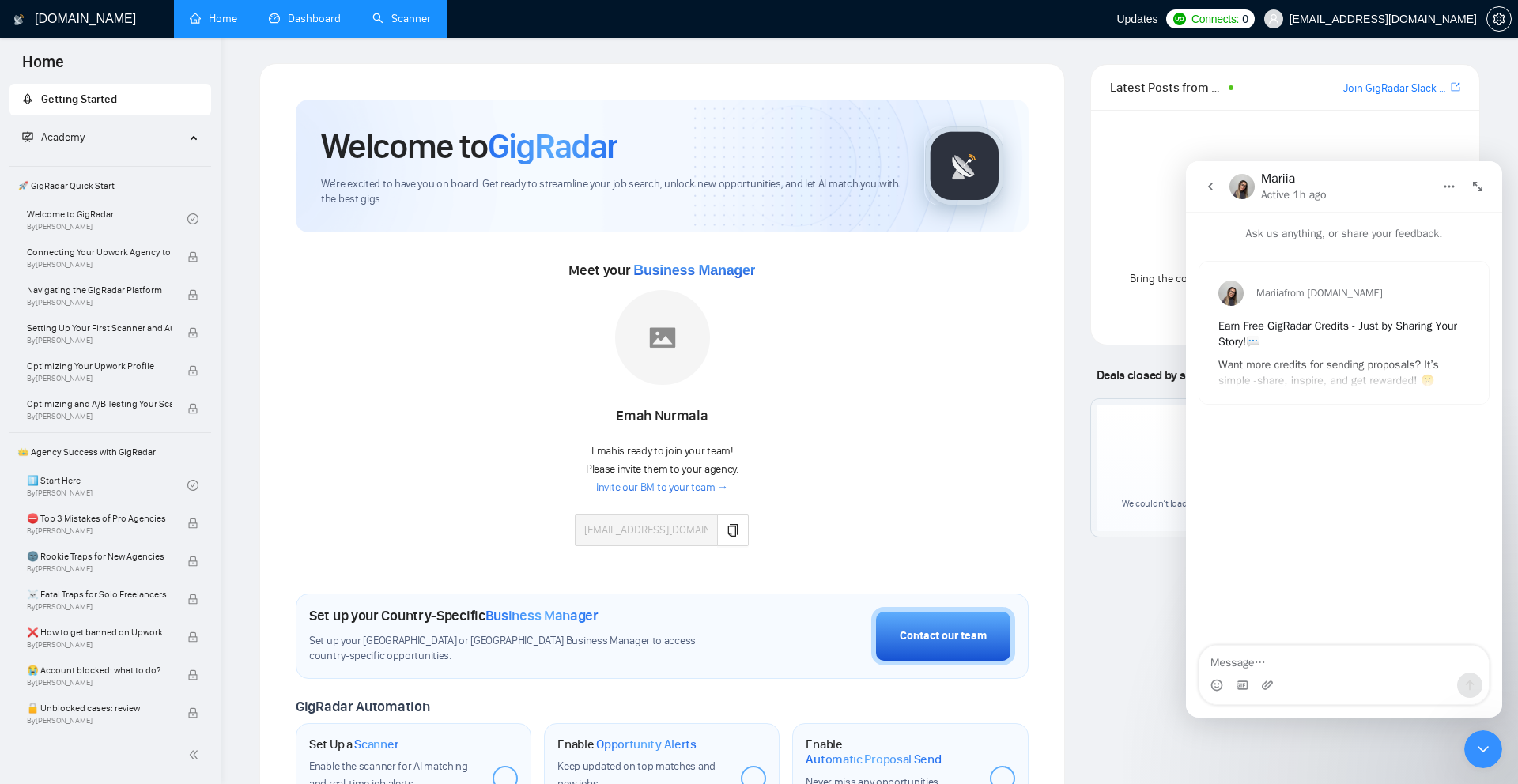 click on "Earn Free GigRadar Credits - Just by Sharing Your Story!  💬 Want more credits for sending proposals? It’s simple -  share, inspire, and get rewarded! 🤫 Here’s how you can earn free credits: Introduce yourself  in the  #intros  channel of the  GigRadar Upwork Community  and grab  +20 credits  for sending bids. Post your success story  (closed projects, high LRR, etc.) in the  #general  channel and claim  +50 credits  for sending bids. Why? GigRadar is building a powerful network of freelancers and agencies.  We want you to make valuable connections, showcase your wins, and inspire others while getting rewarded!  🚀 Not a member yet? Join our Slack community now 👉  Join Slack Community Claiming your credits is easy: Reply to this message with a  screenshot of your post , and our Tech Support Team will instantly top up your credits! 💸" at bounding box center (1344, 520) 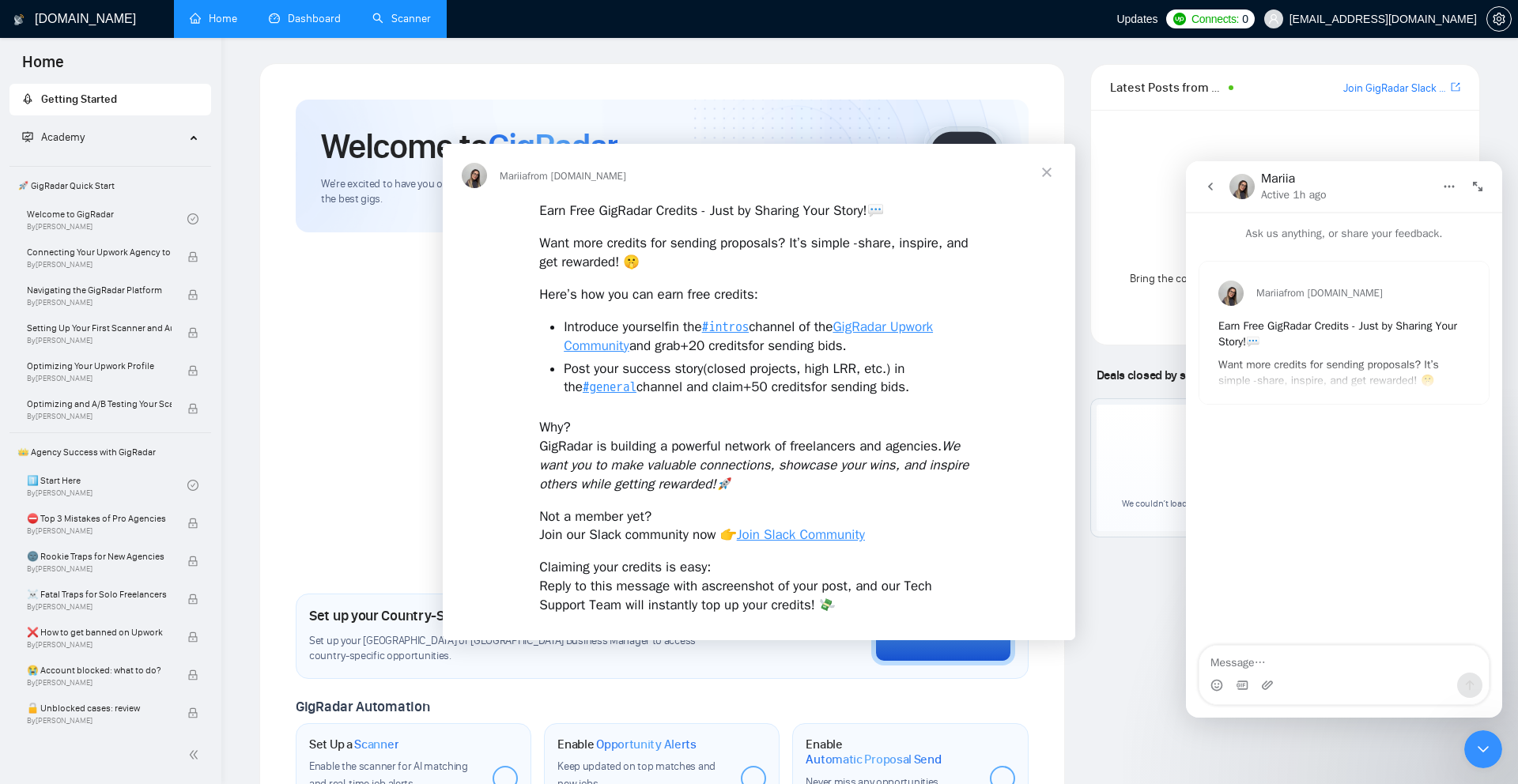 scroll, scrollTop: 0, scrollLeft: 0, axis: both 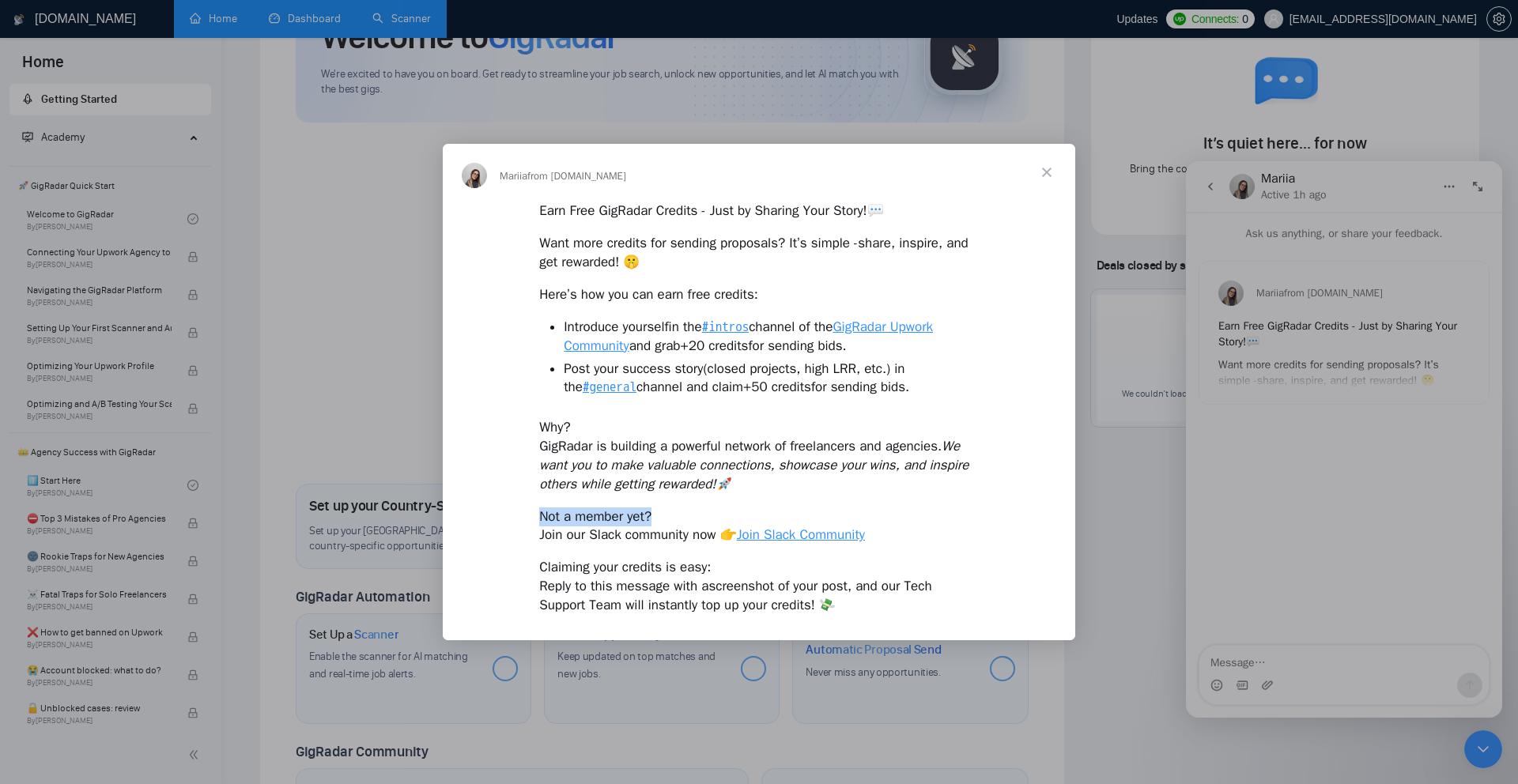 drag, startPoint x: 873, startPoint y: 508, endPoint x: 870, endPoint y: 477, distance: 31.1448 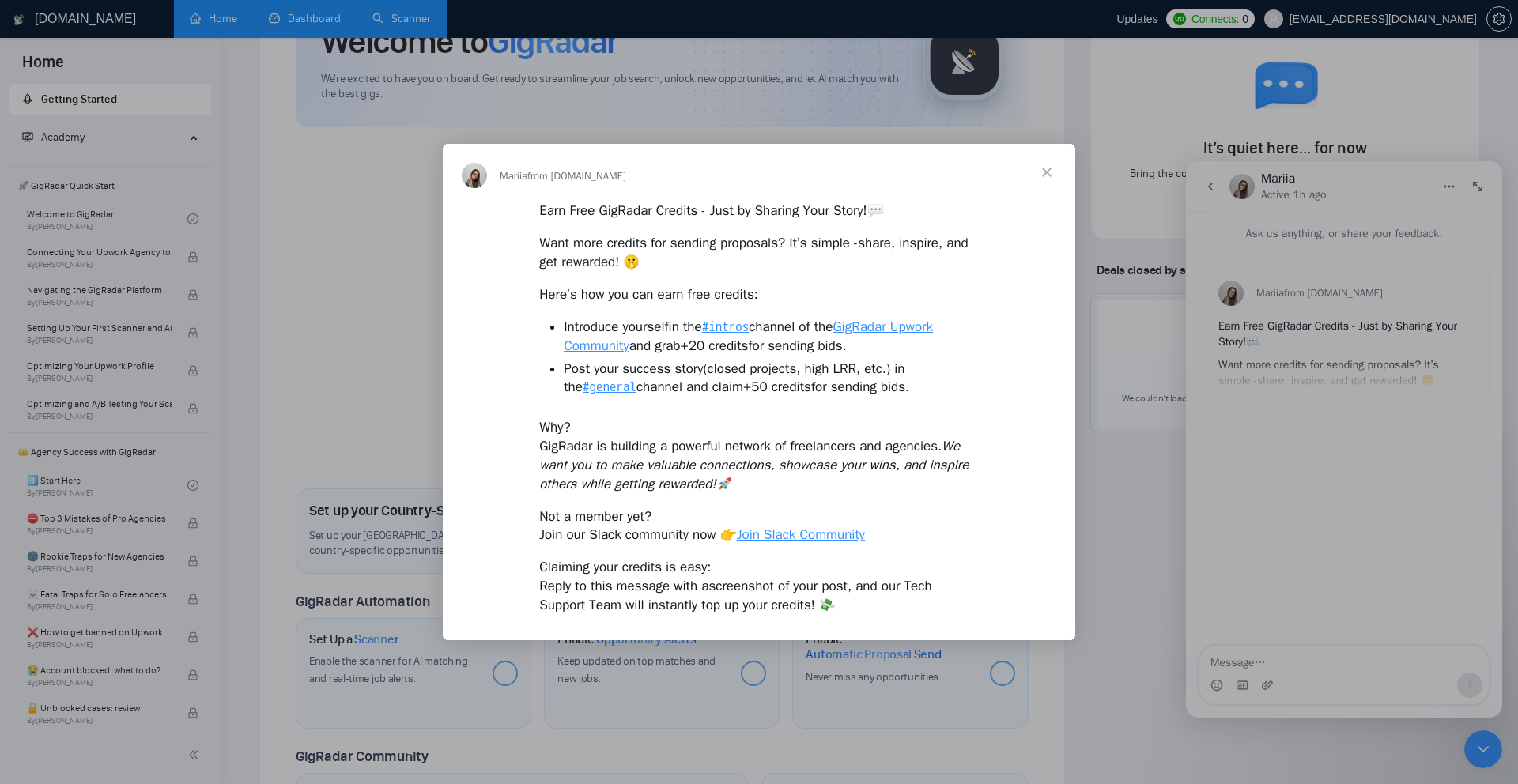 scroll, scrollTop: 77, scrollLeft: 0, axis: vertical 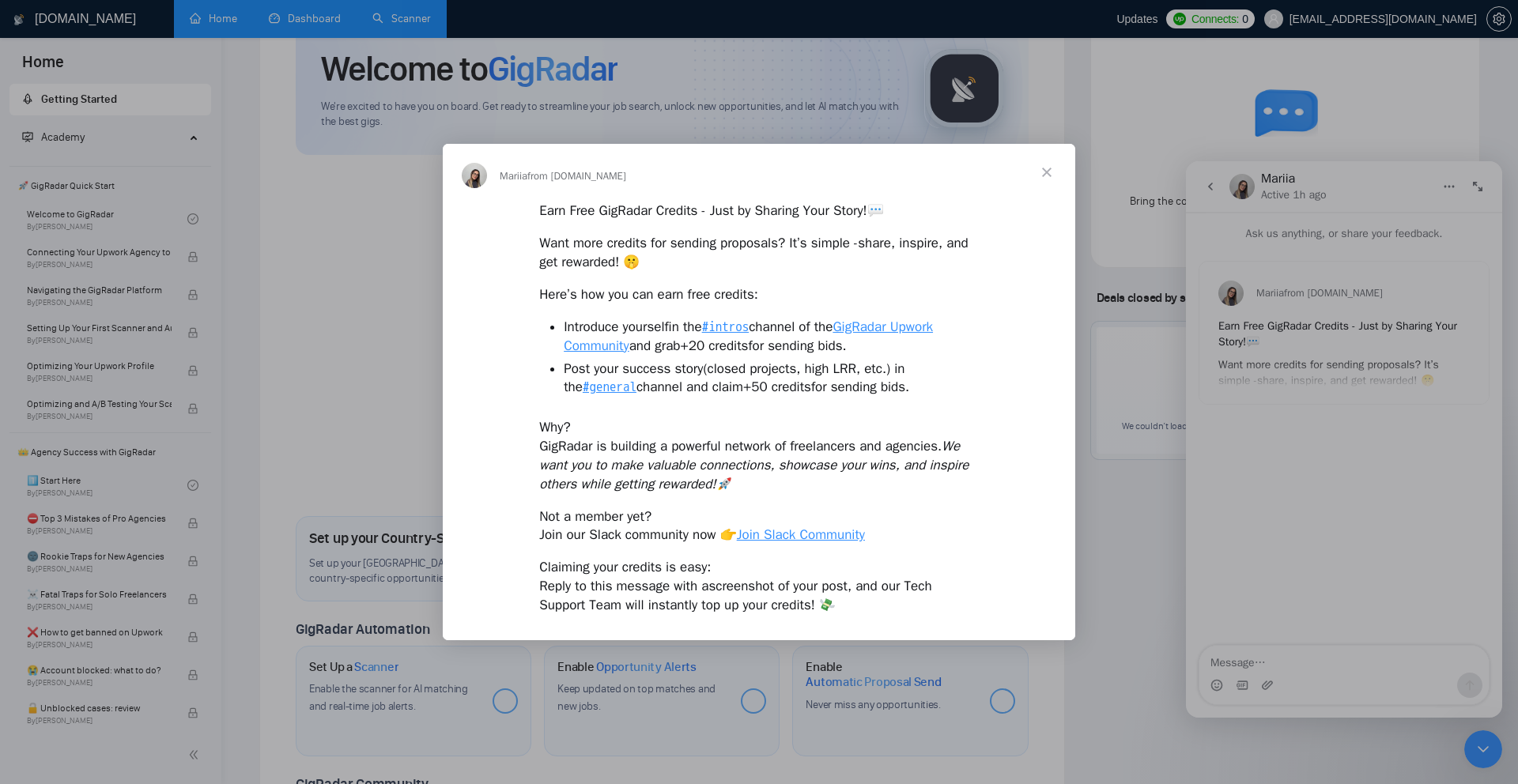click on "Post your success story  (closed projects, high LRR, etc.) in the  #general  channel and claim  +50 credits  for sending bids." at bounding box center (771, 379) 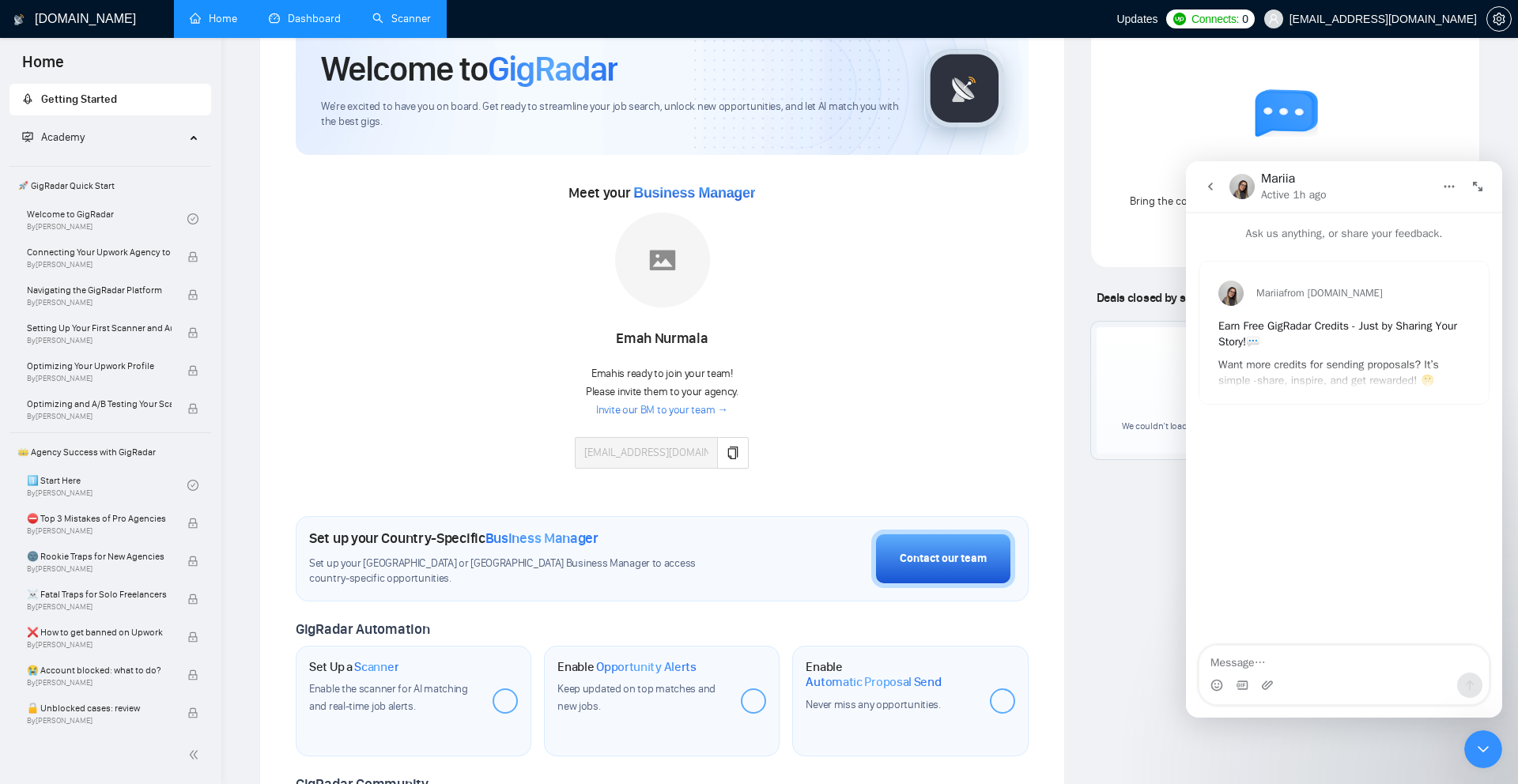 click on "Mariia  from GigRadar.io Earn Free GigRadar Credits - Just by Sharing Your Story!  💬 Want more credits for sending proposals? It’s simple -  share, inspire, and get rewarded! 🤫 Here’s how you can earn free credits: Introduce yourself  in the  #intros  channel of the  GigRadar Upwork Community  and grab  +20 credits  for sending bids. Post your success story  (closed projects, high LRR, etc.) in the  #general  channel and claim  +50 credits  for sending bids. Why? GigRadar is building a powerful network of freelancers and agencies.  We want you to make valuable connections, showcase your wins, and inspire others while getting rewarded!  🚀 Not a member yet? Join our Slack community now 👉  Join Slack Community Claiming your credits is easy: Reply to this message with a  screenshot of your post , and our Tech Support Team will instantly top up your credits! 💸" at bounding box center (1344, 333) 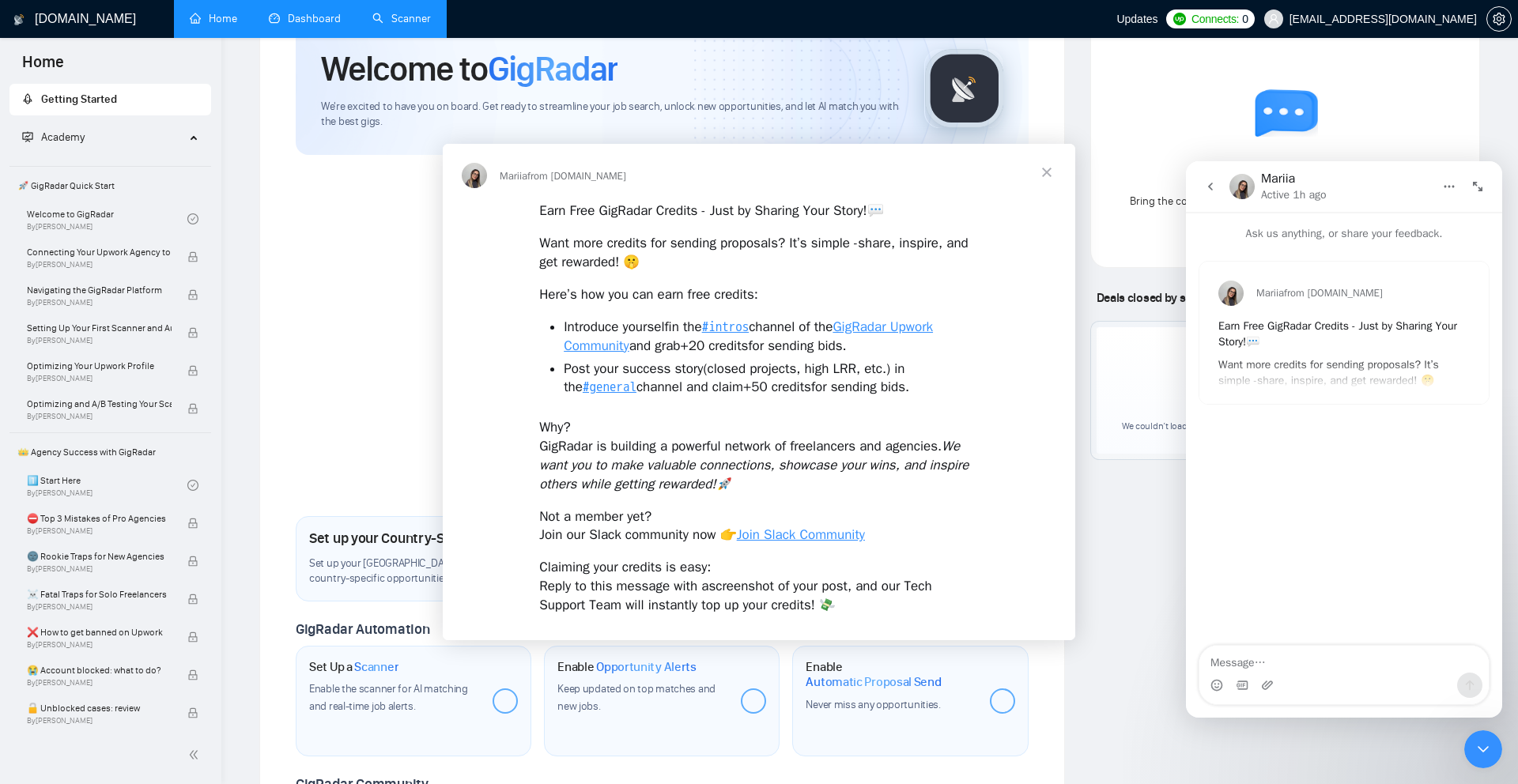 scroll, scrollTop: 0, scrollLeft: 0, axis: both 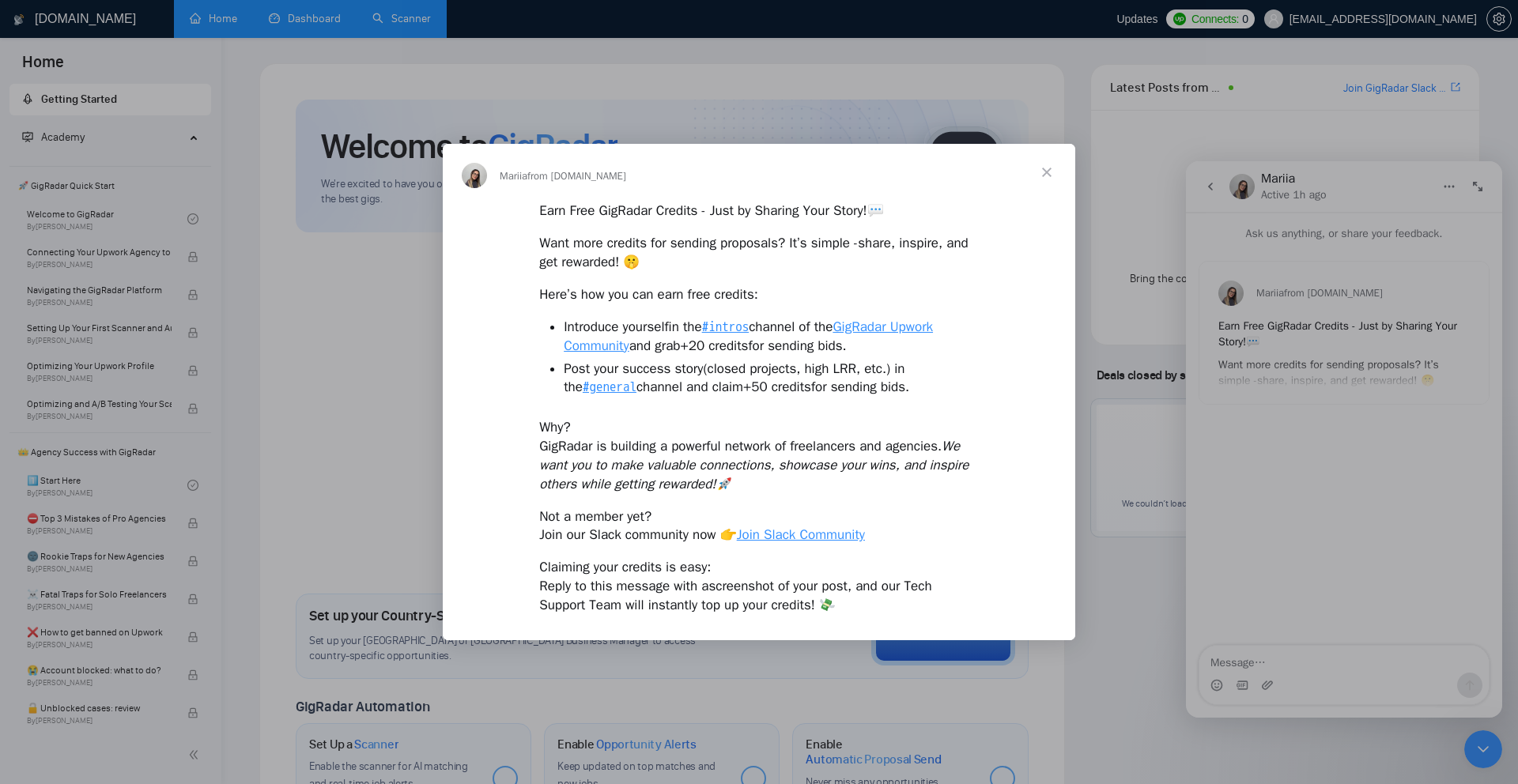 click on "Claiming your credits is easy: Reply to this message with a  screenshot of your post , and our Tech Support Team will instantly top up your credits! 💸" at bounding box center [759, 586] 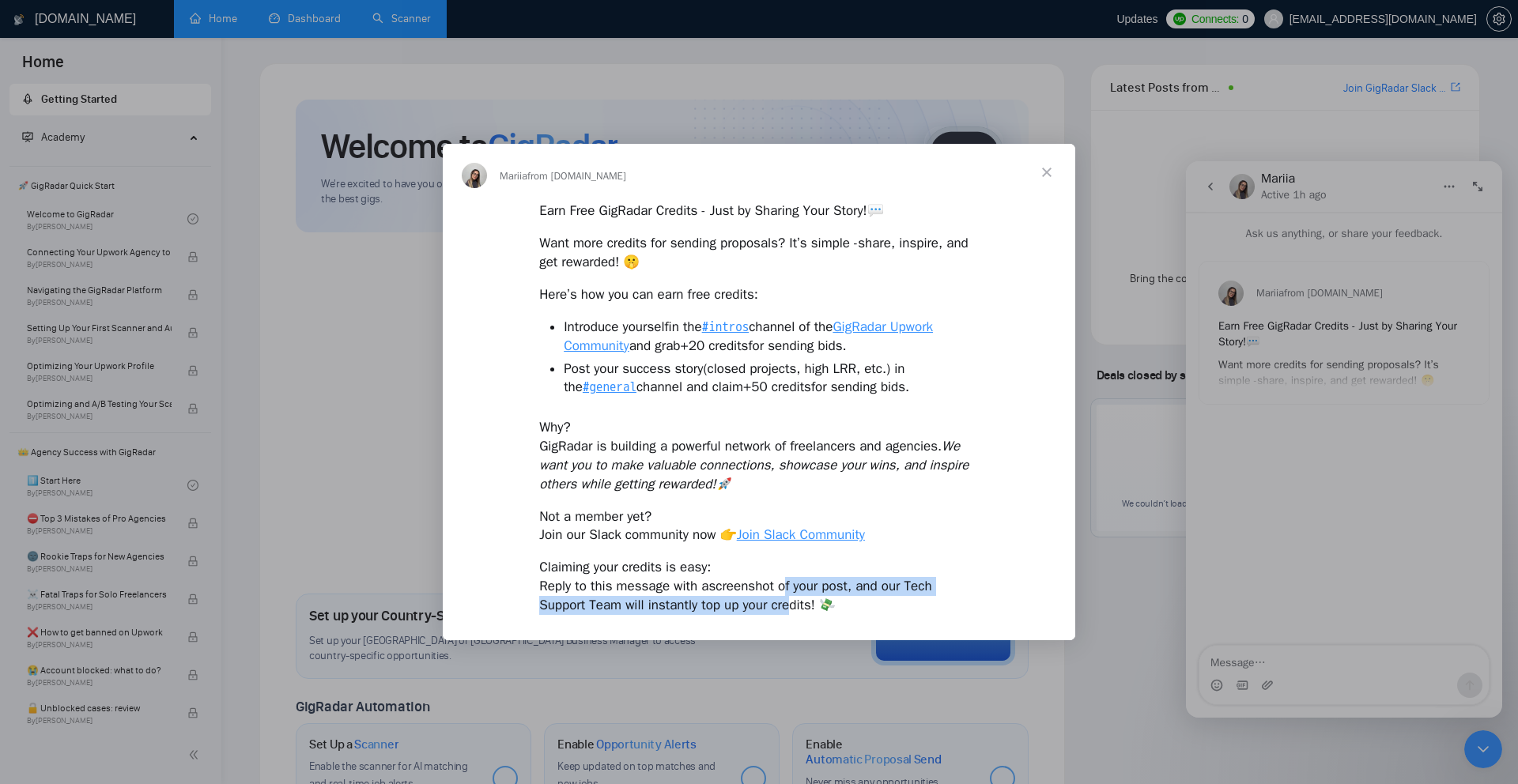 drag, startPoint x: 793, startPoint y: 607, endPoint x: 796, endPoint y: 584, distance: 23.194827 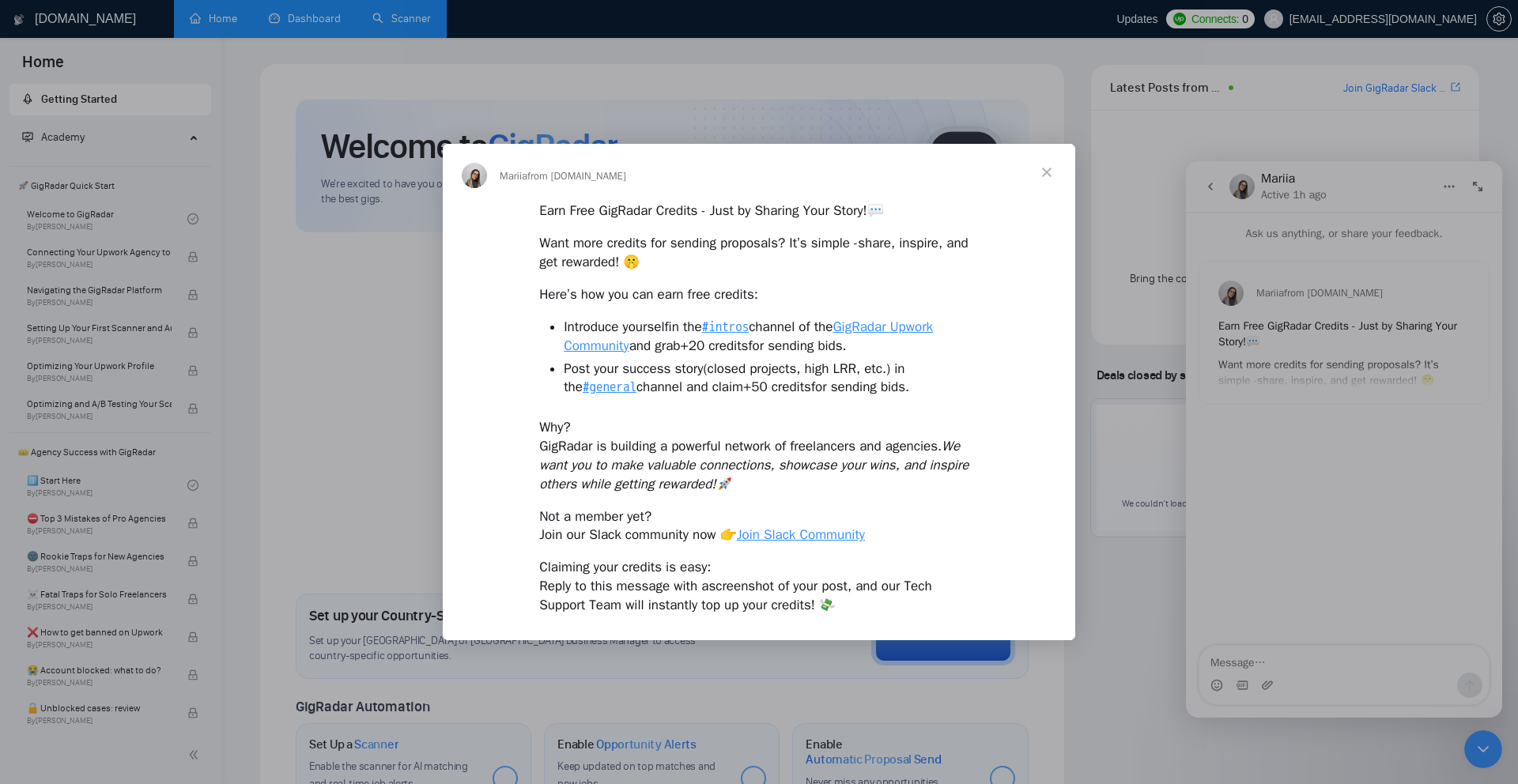 click on "Claiming your credits is easy: Reply to this message with a  screenshot of your post , and our Tech Support Team will instantly top up your credits! 💸" at bounding box center [759, 586] 